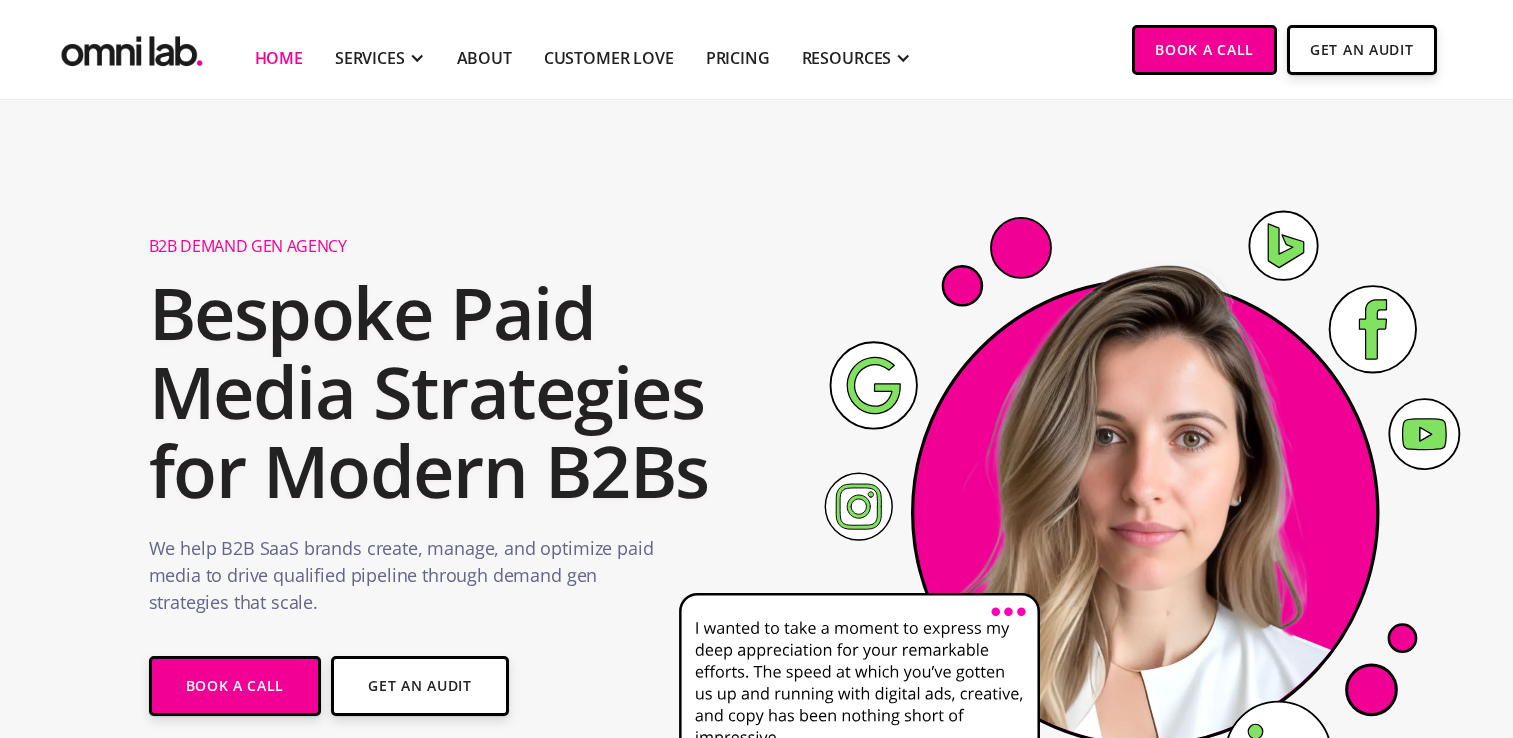 scroll, scrollTop: 226, scrollLeft: 0, axis: vertical 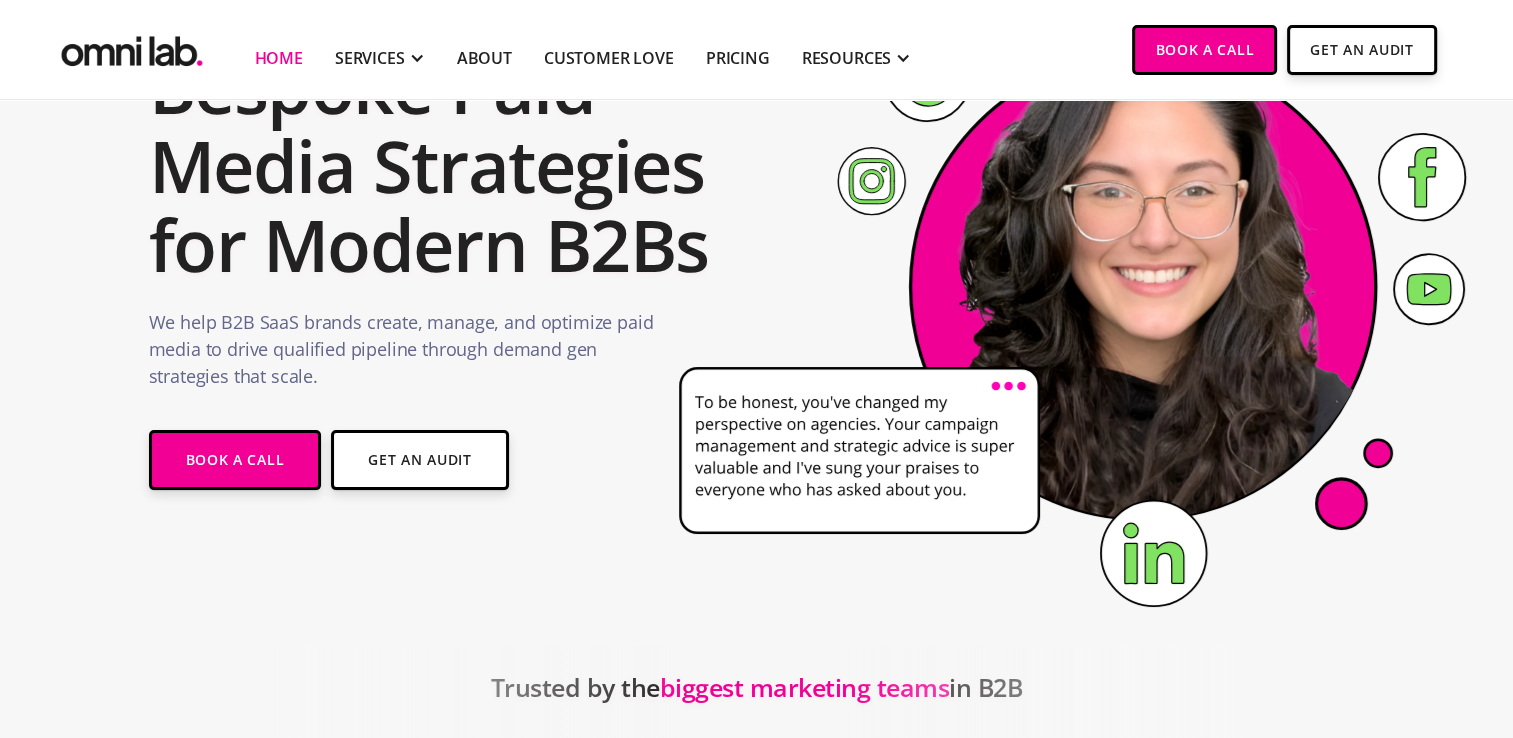 click 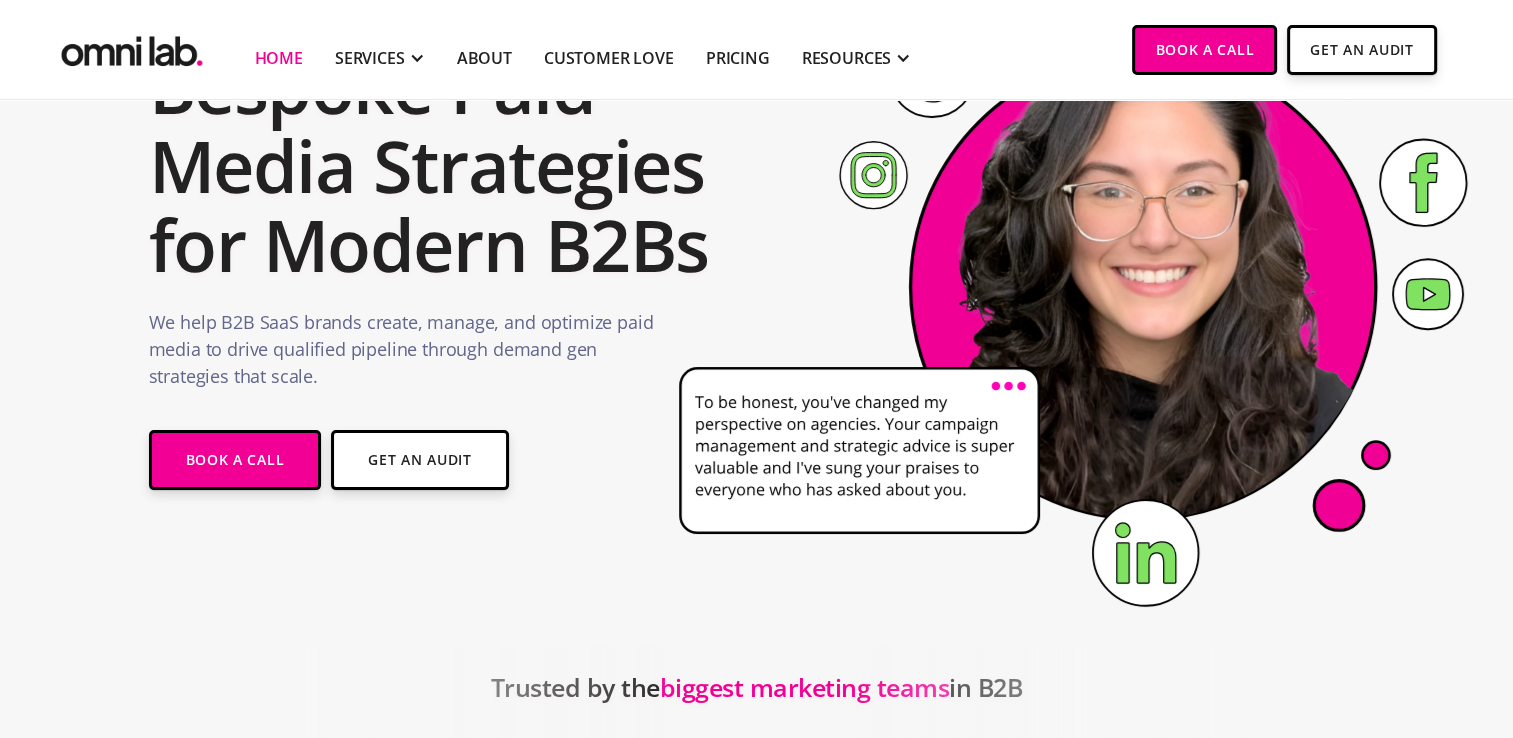 click 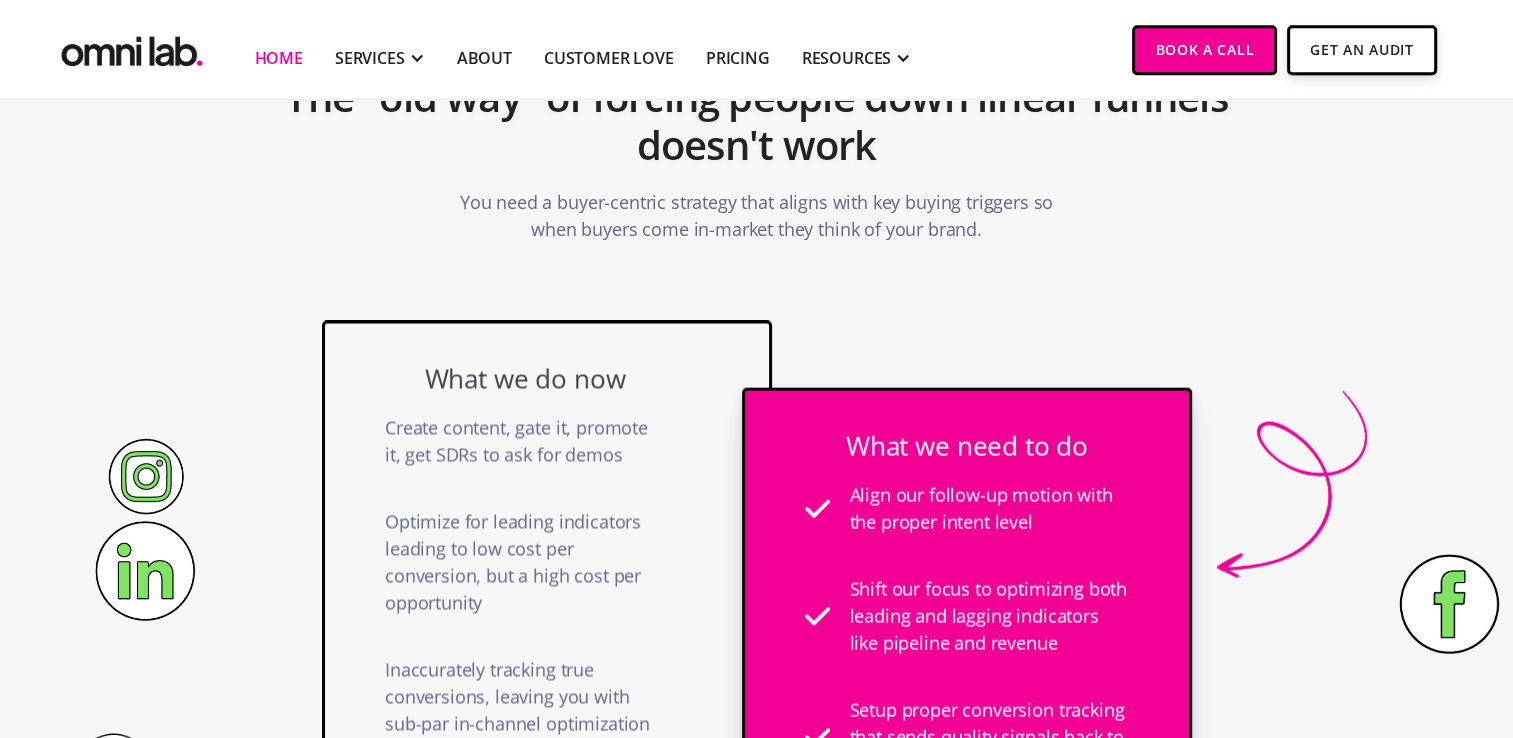 scroll, scrollTop: 1203, scrollLeft: 0, axis: vertical 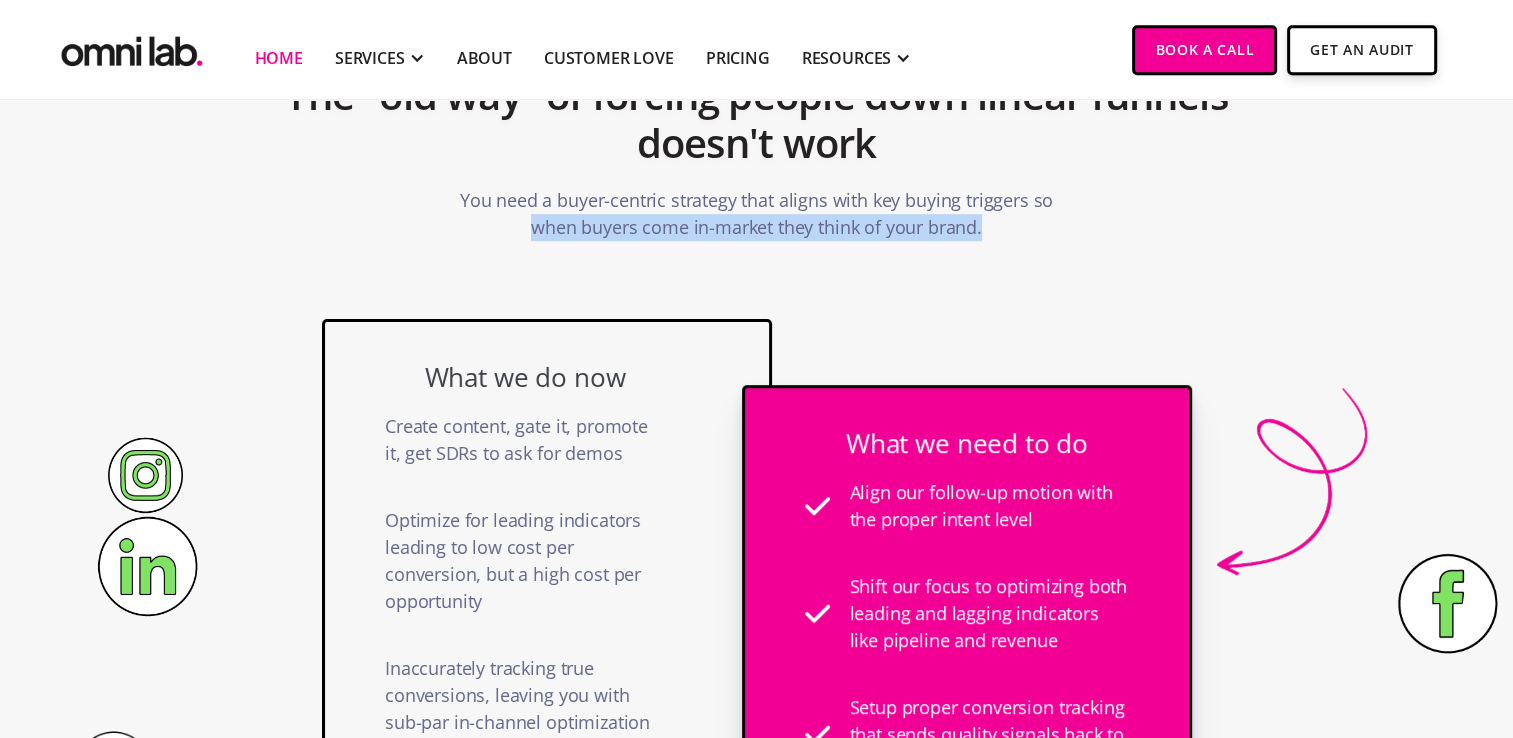 drag, startPoint x: 448, startPoint y: 236, endPoint x: 1081, endPoint y: 246, distance: 633.079 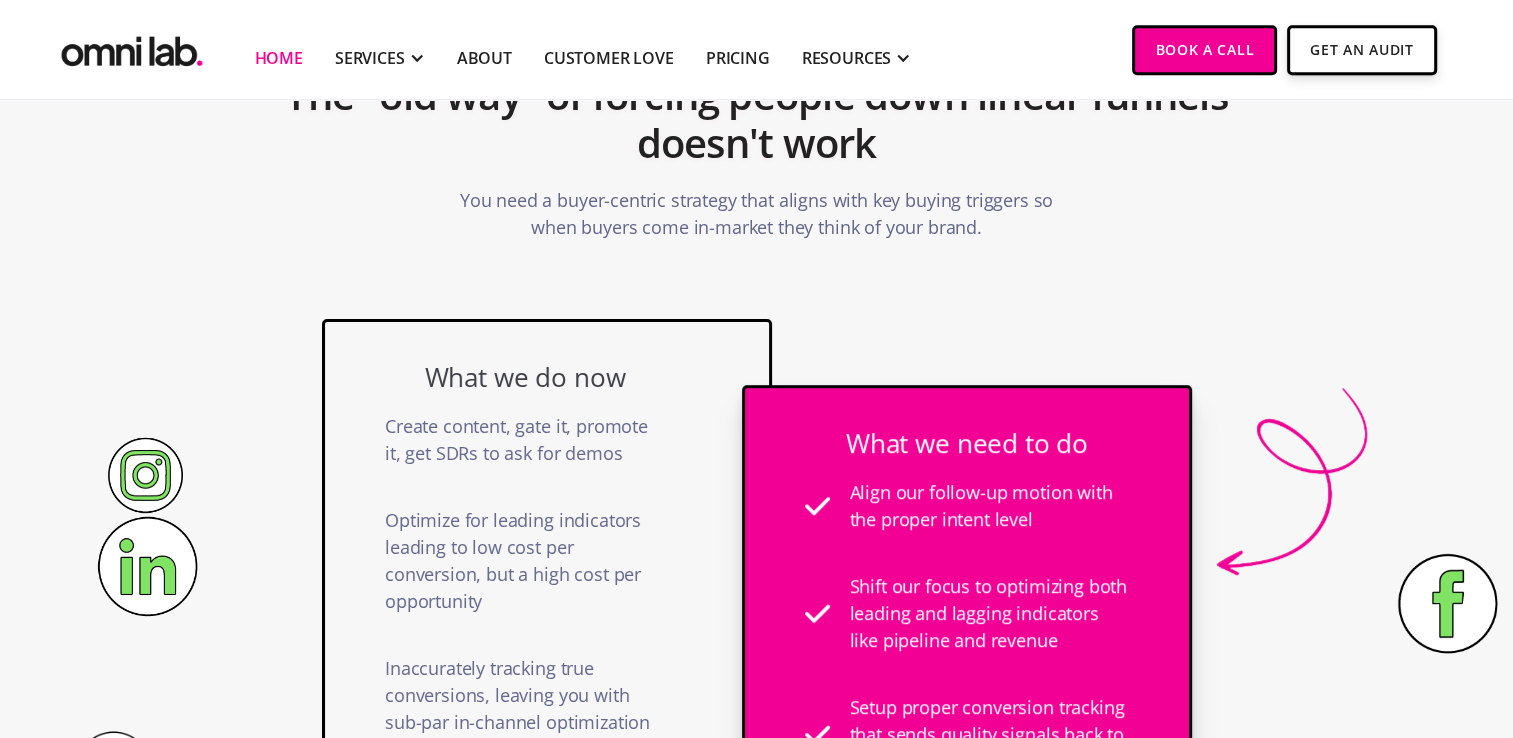 drag, startPoint x: 1081, startPoint y: 246, endPoint x: 989, endPoint y: 326, distance: 121.91801 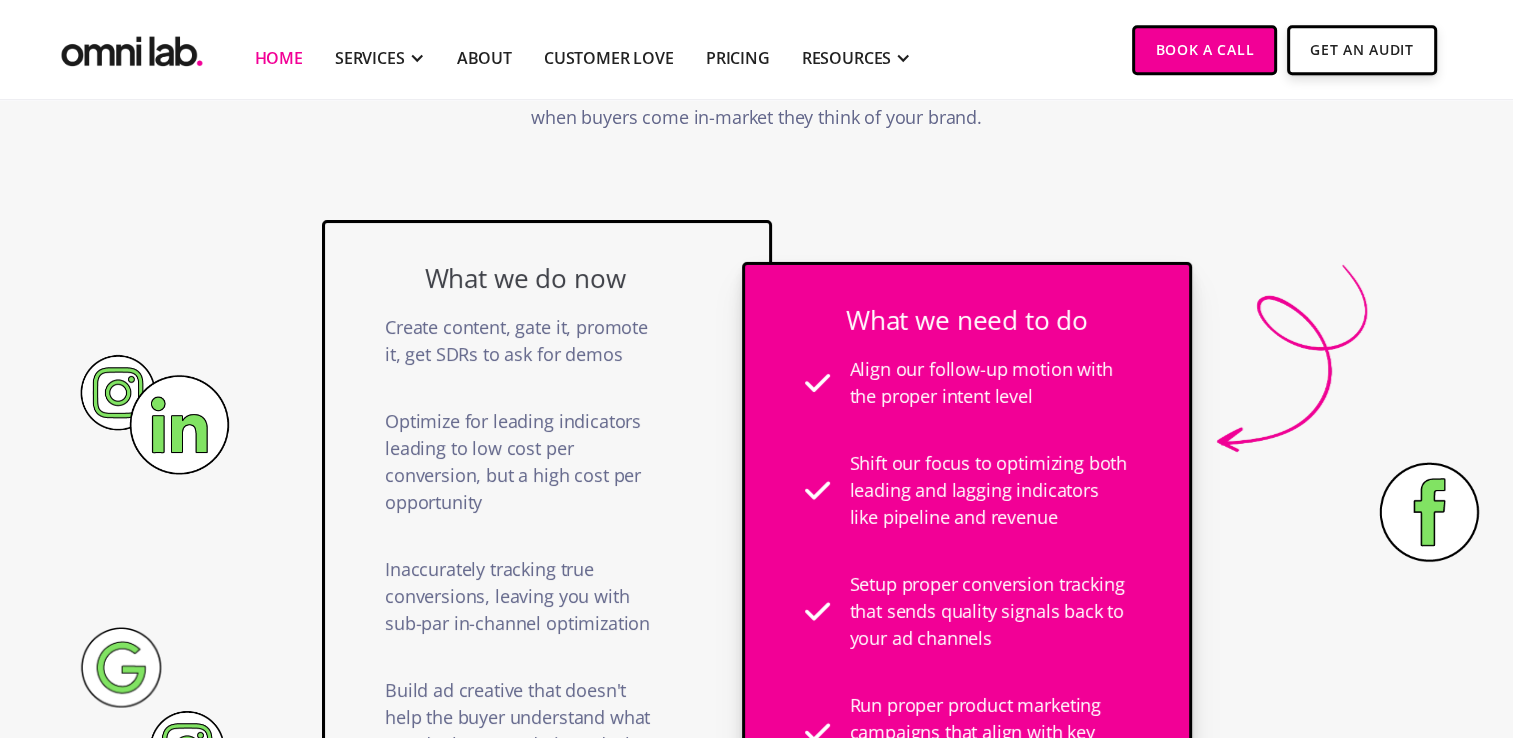 scroll, scrollTop: 1324, scrollLeft: 0, axis: vertical 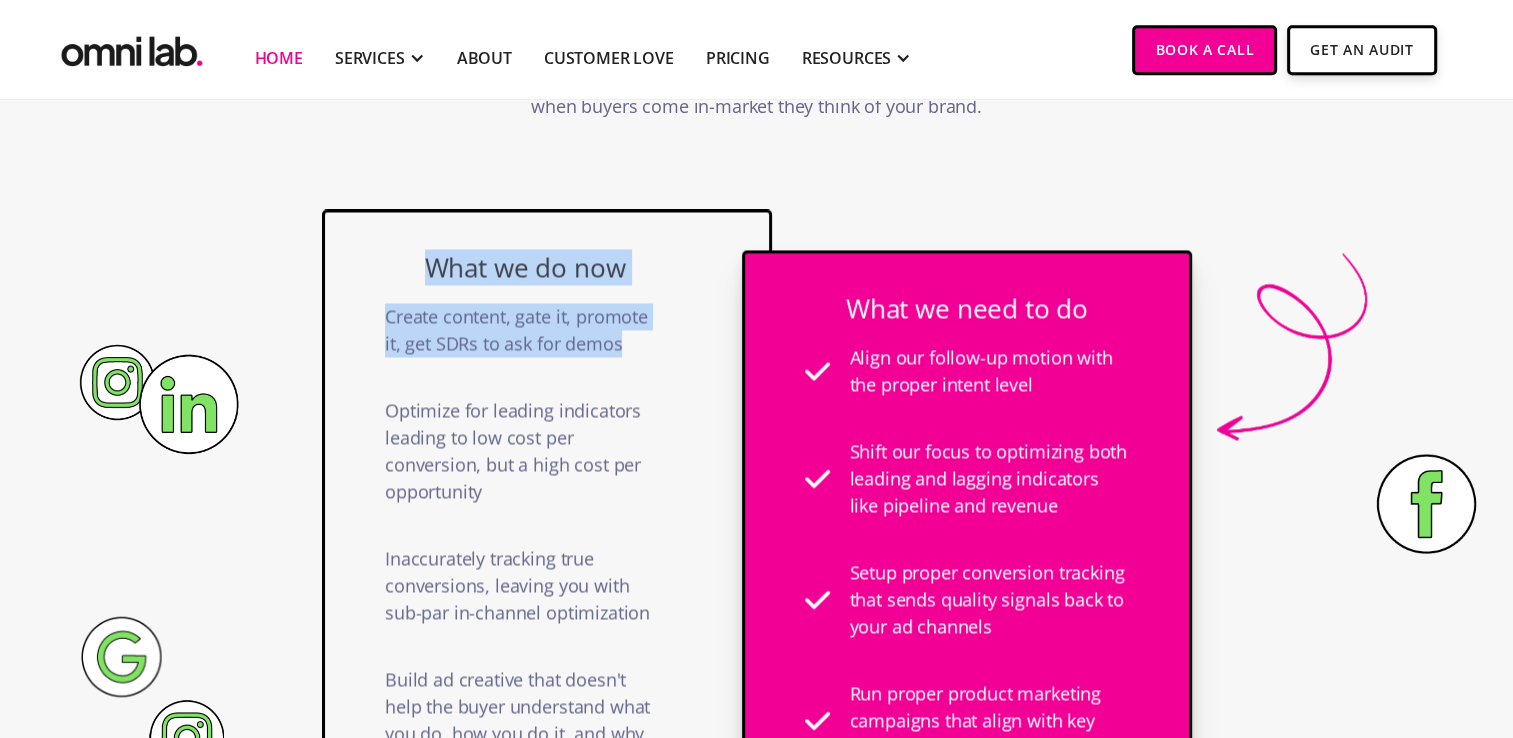 drag, startPoint x: 348, startPoint y: 214, endPoint x: 659, endPoint y: 394, distance: 359.3341 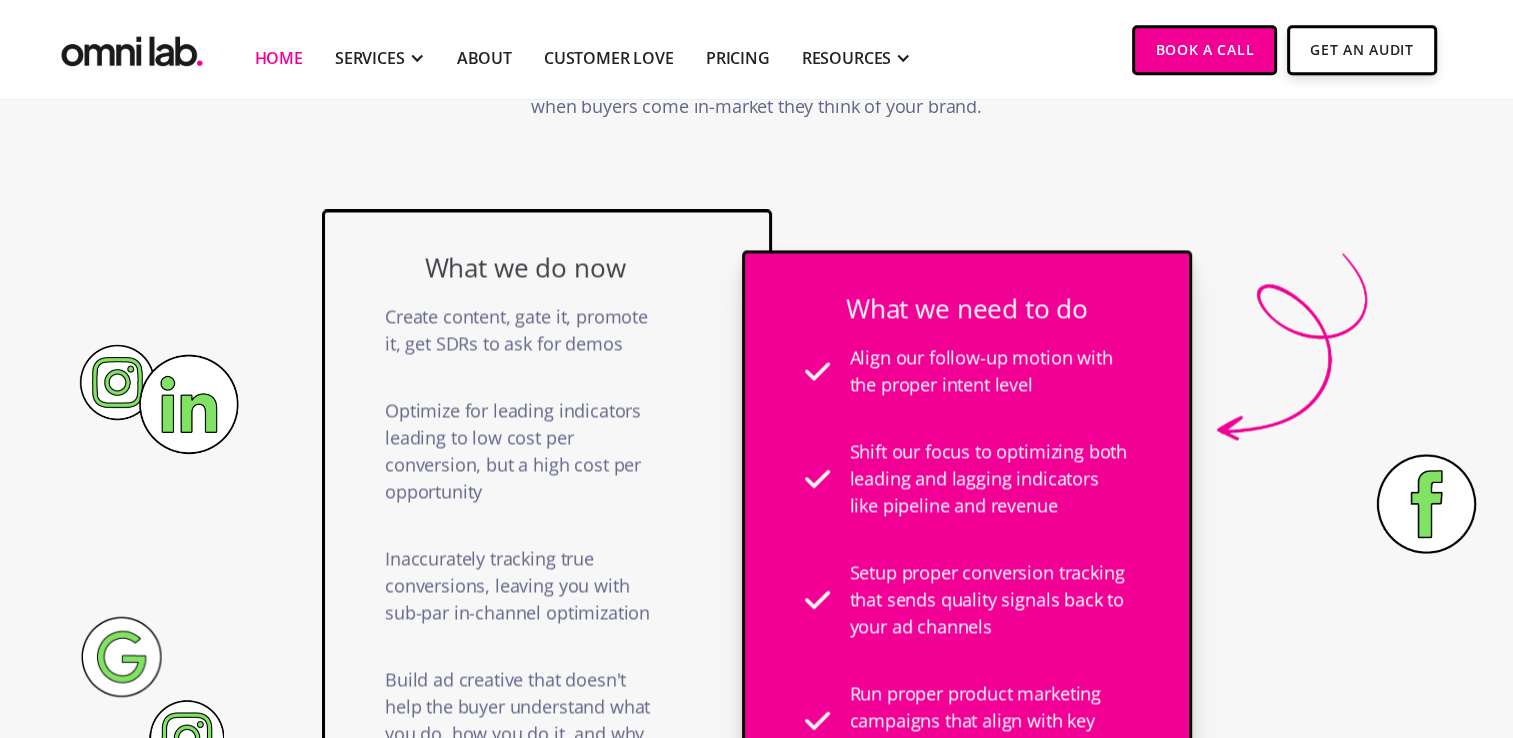 drag, startPoint x: 659, startPoint y: 394, endPoint x: 717, endPoint y: 502, distance: 122.588745 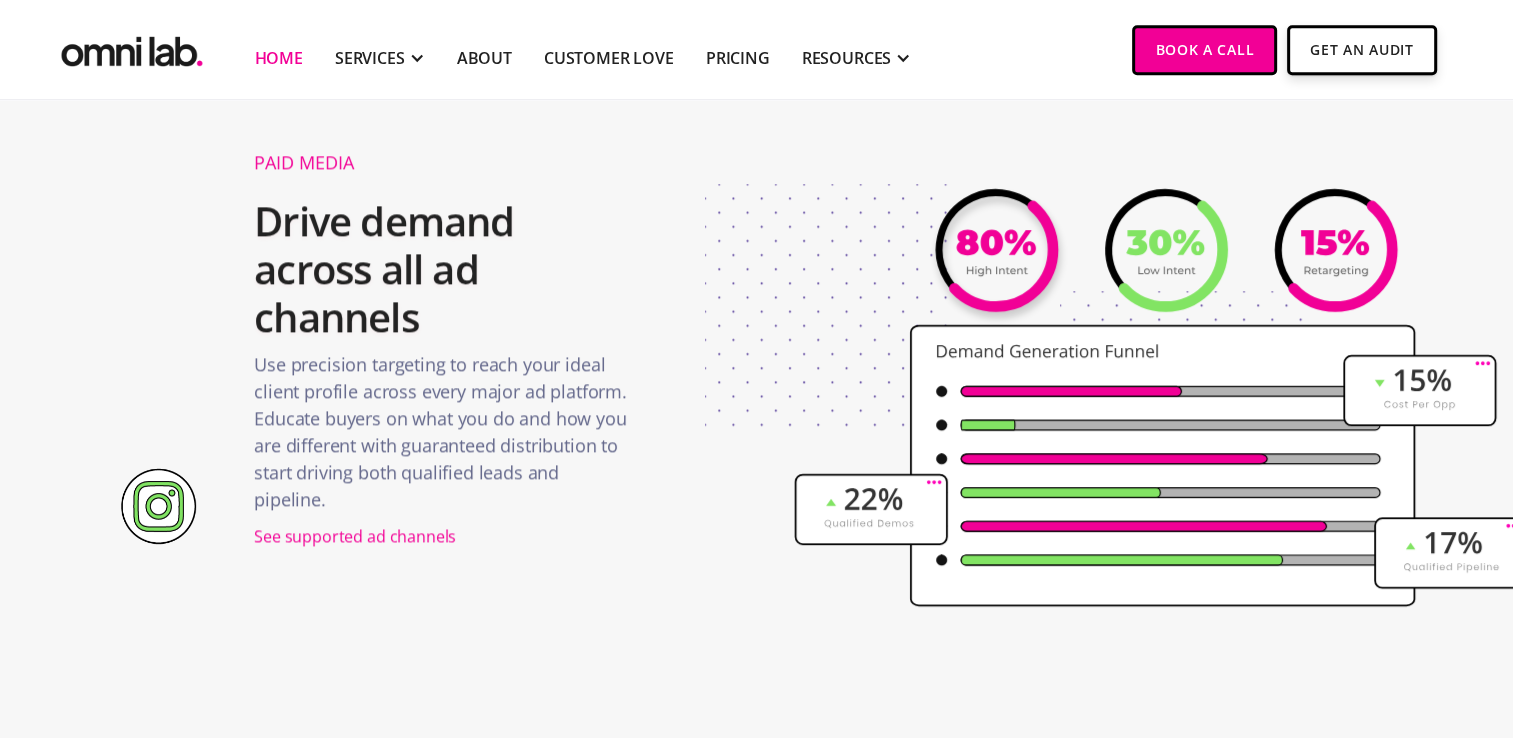 scroll, scrollTop: 2358, scrollLeft: 0, axis: vertical 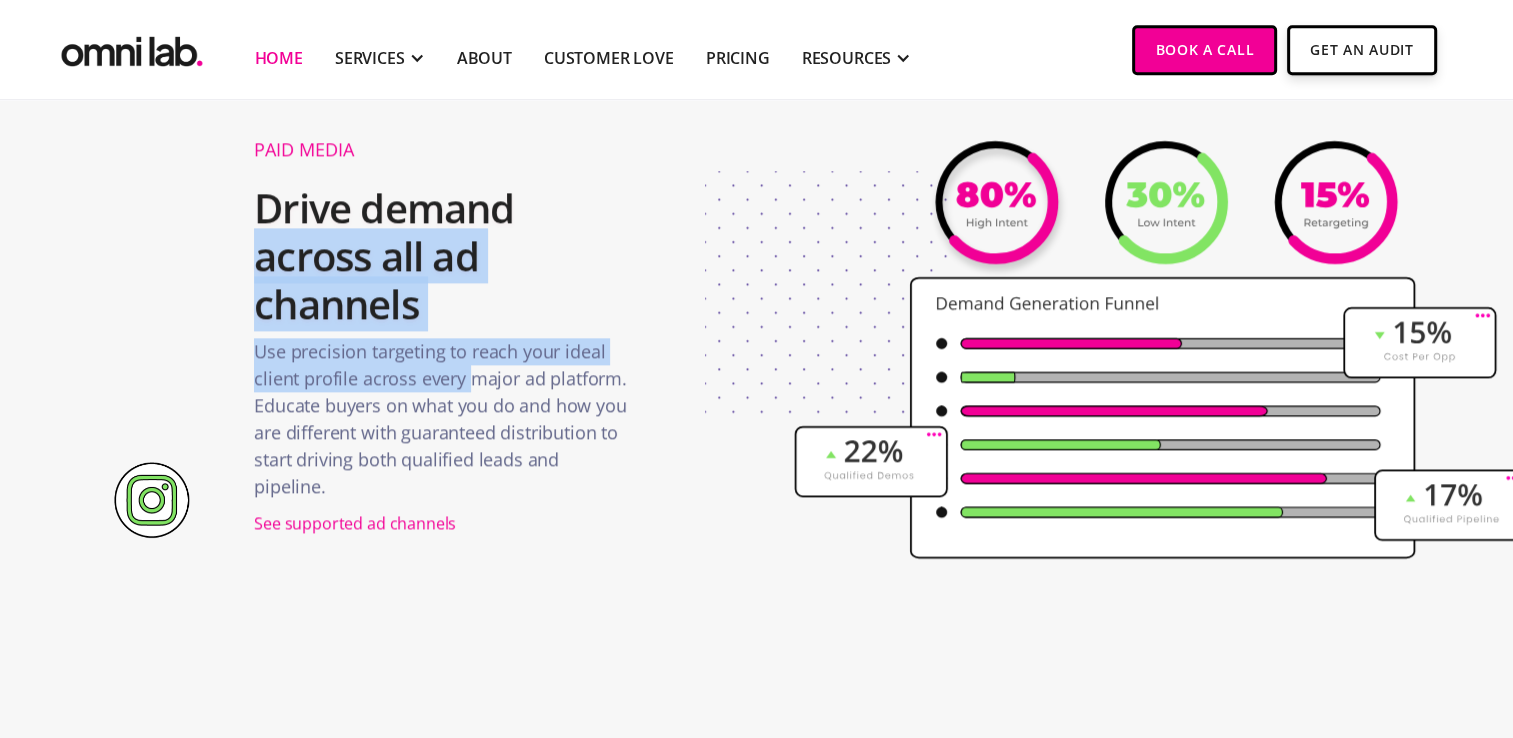 drag, startPoint x: 214, startPoint y: 233, endPoint x: 472, endPoint y: 375, distance: 294.4962 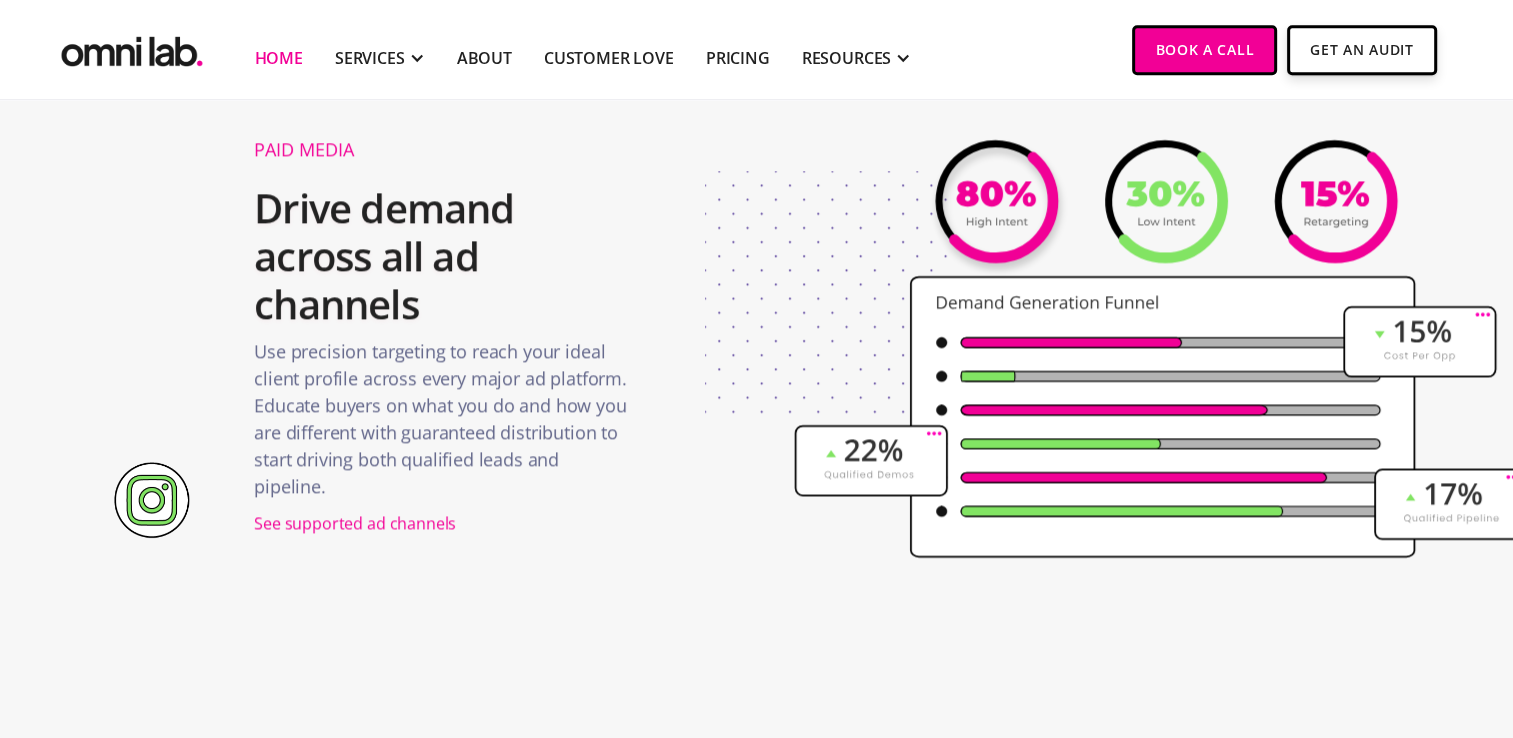 click at bounding box center (966, 394) 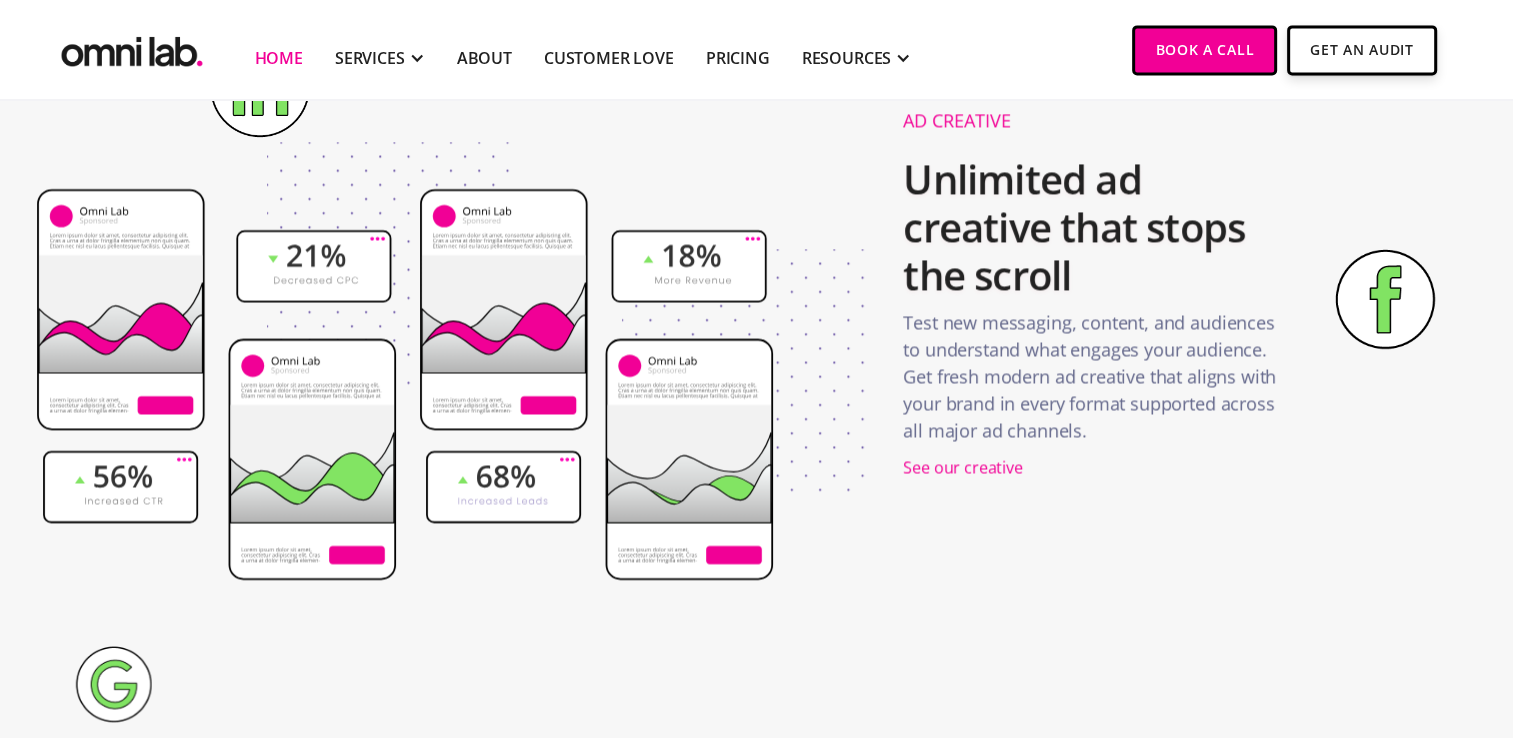 scroll, scrollTop: 2887, scrollLeft: 0, axis: vertical 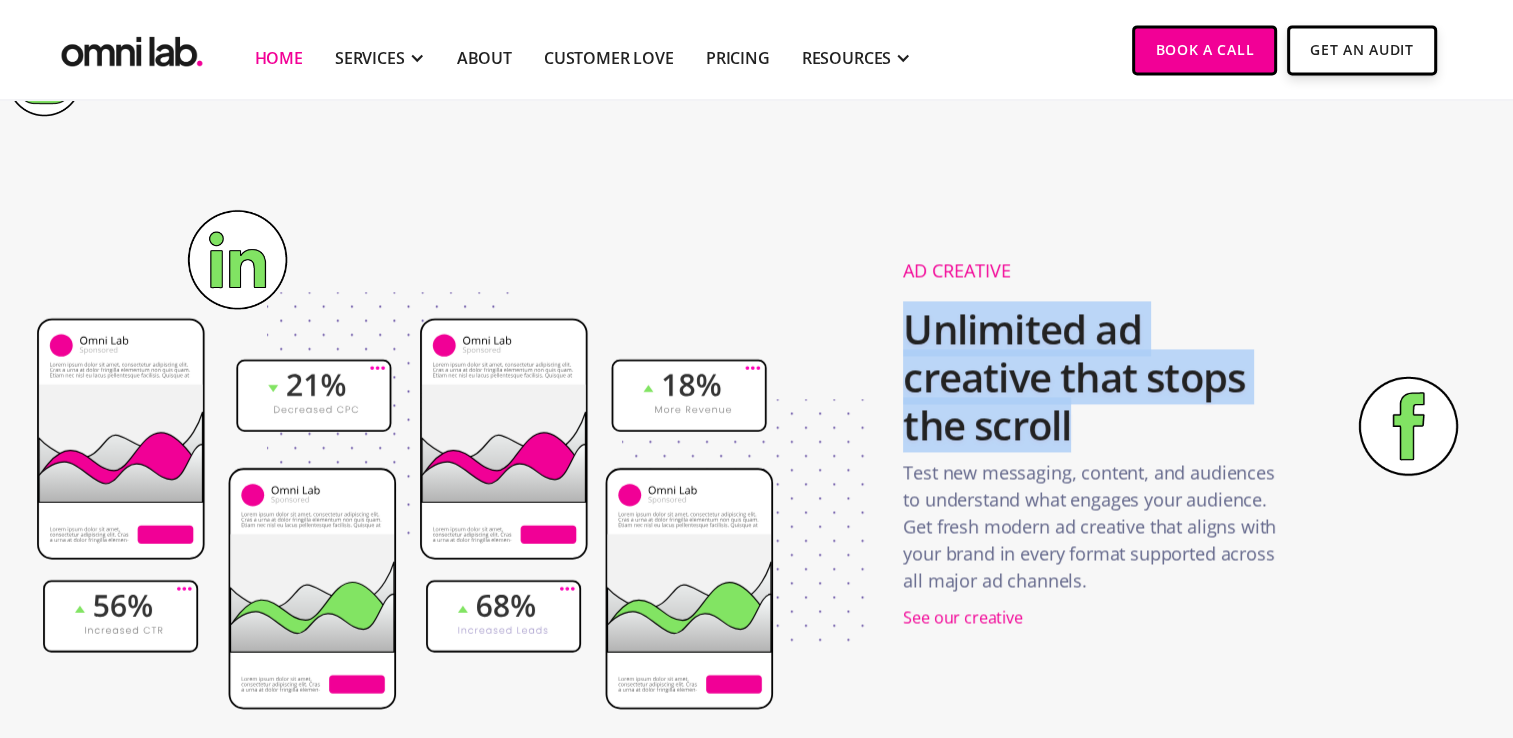 drag, startPoint x: 913, startPoint y: 306, endPoint x: 1118, endPoint y: 430, distance: 239.58505 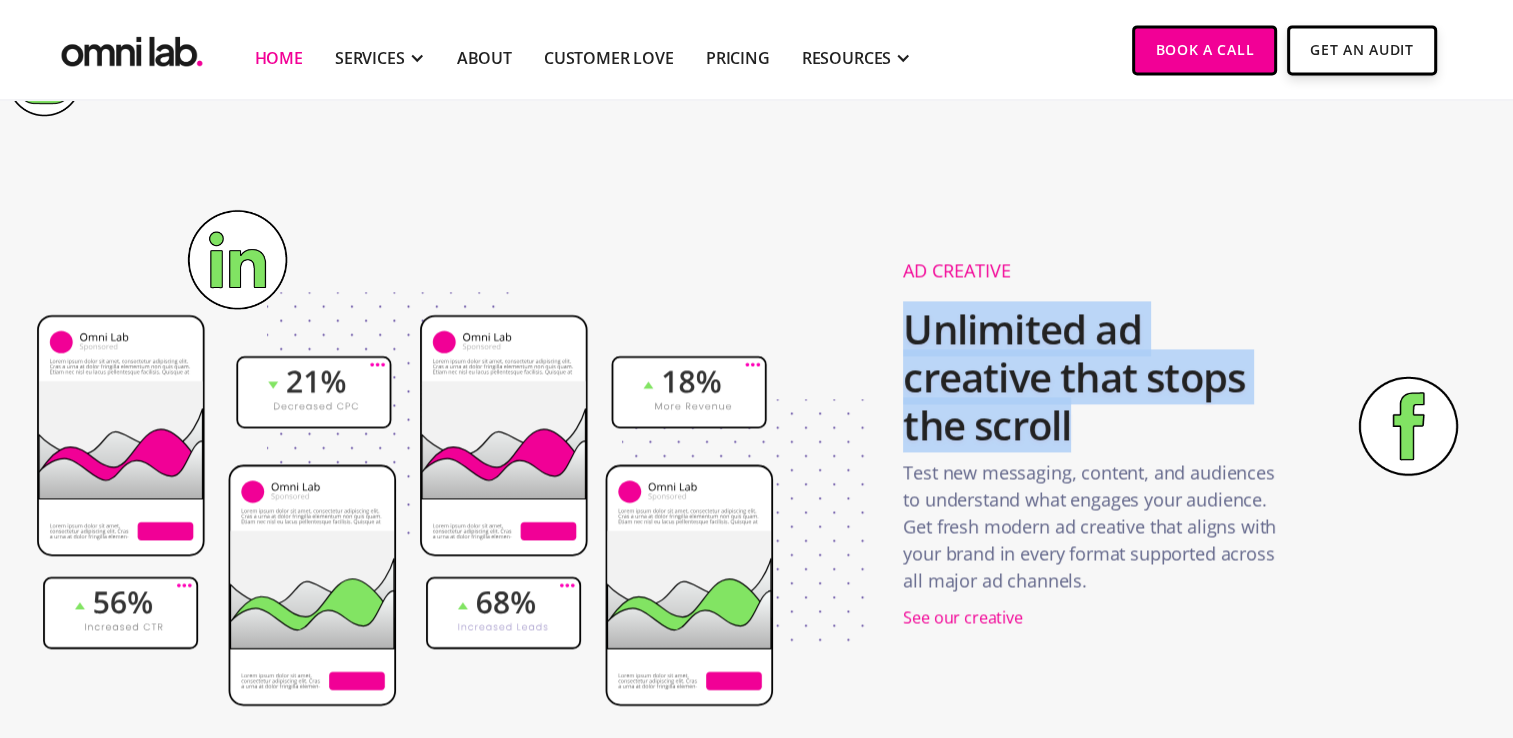 click on "Unlimited ad creative that stops the scroll" at bounding box center [1090, 377] 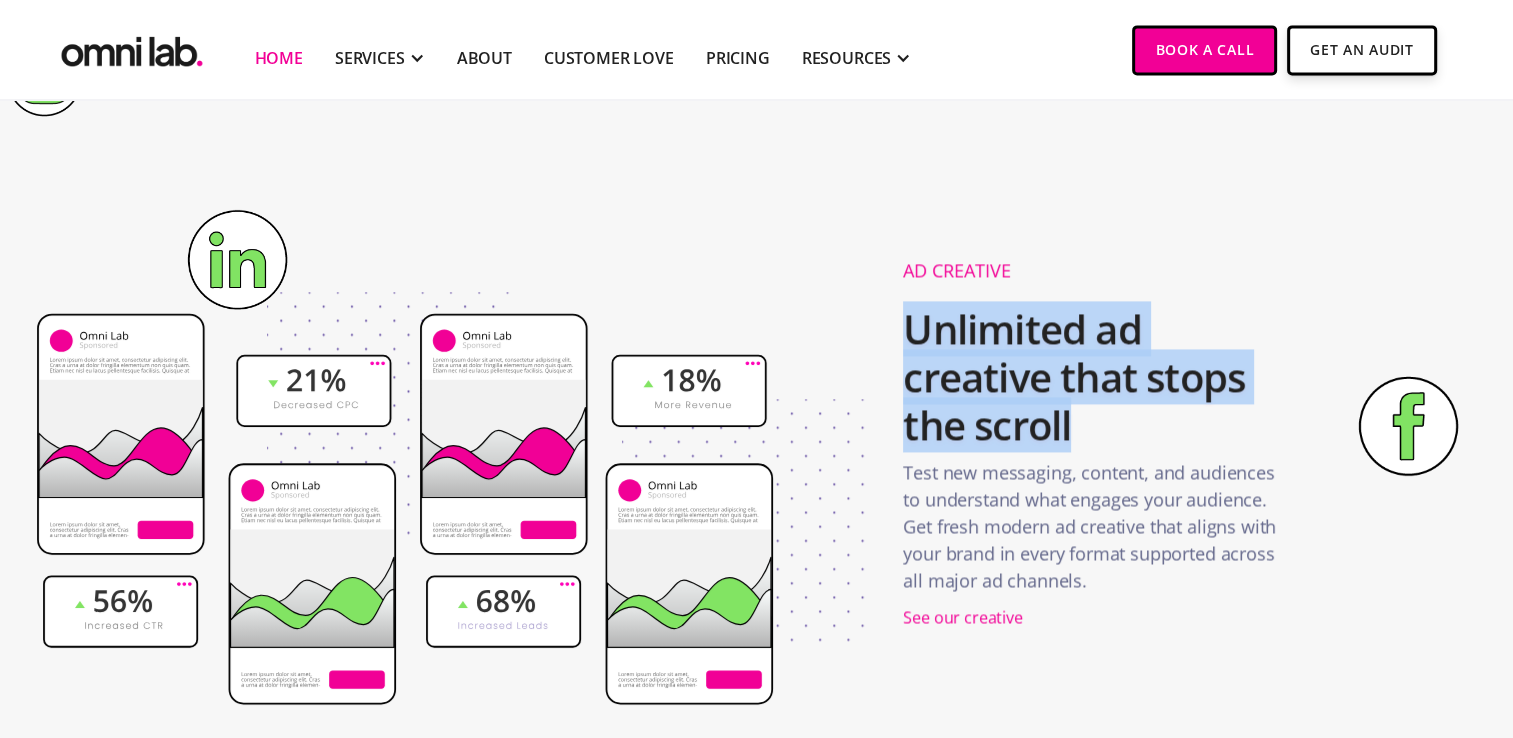 click on "Unlimited ad creative that stops the scroll" at bounding box center [1090, 377] 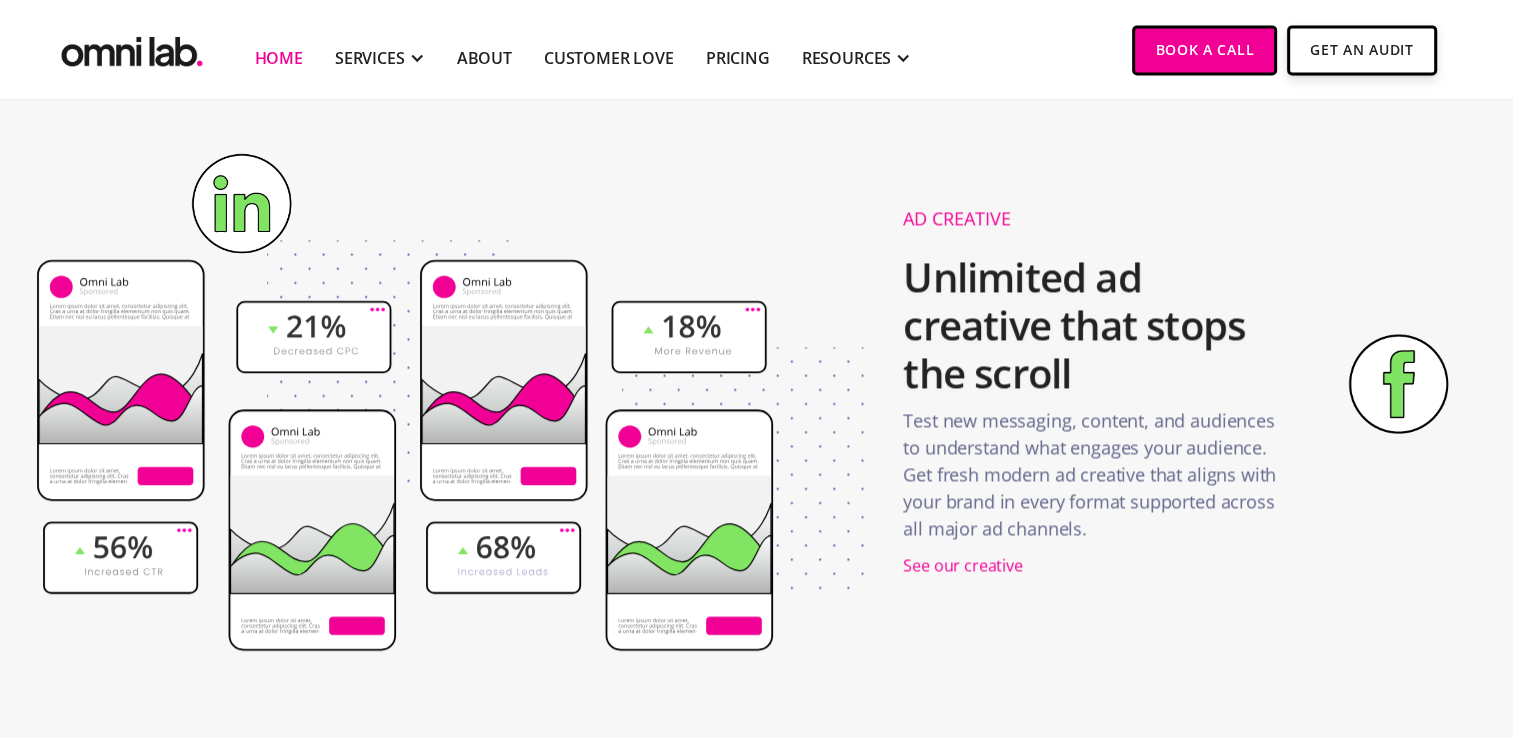 scroll, scrollTop: 2943, scrollLeft: 0, axis: vertical 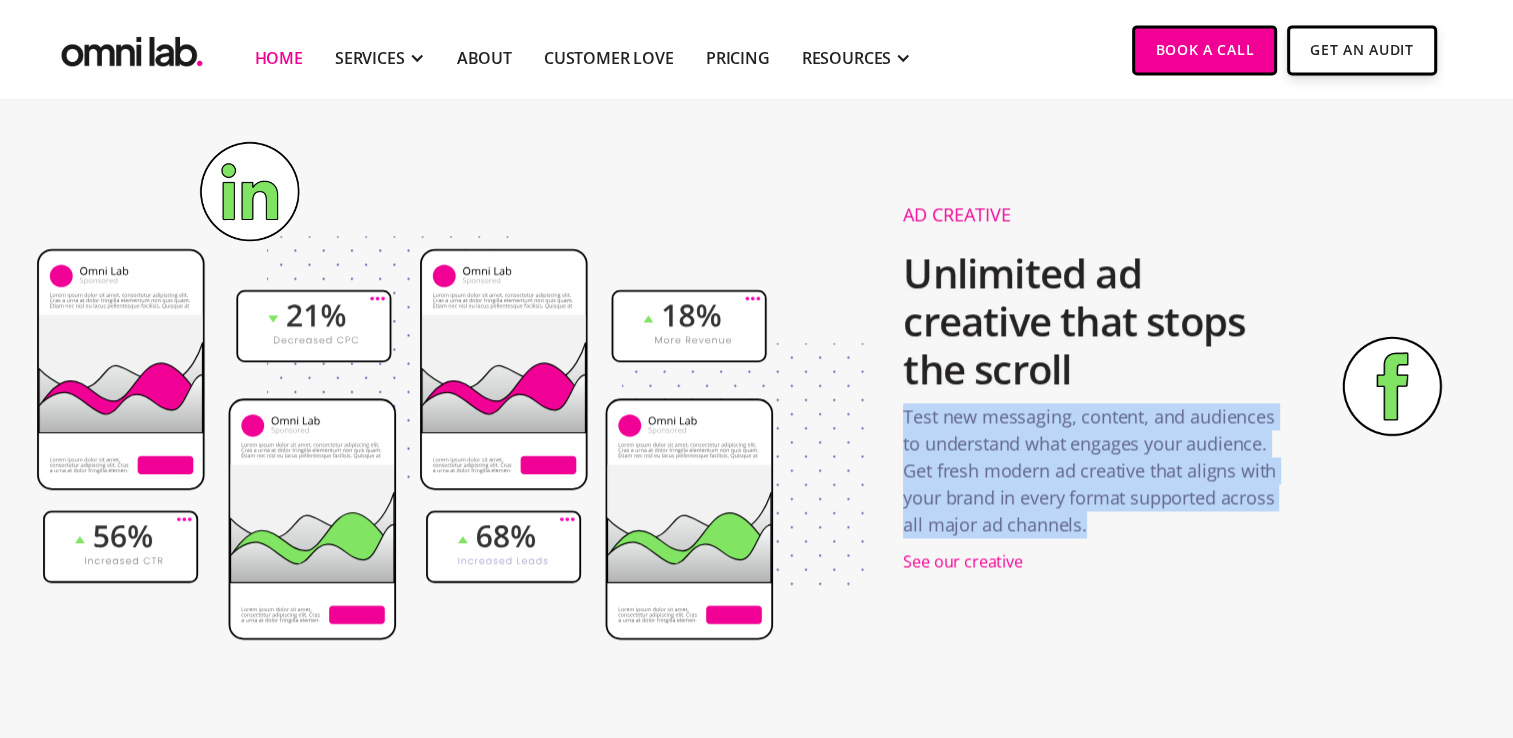 drag, startPoint x: 876, startPoint y: 420, endPoint x: 1087, endPoint y: 540, distance: 242.73648 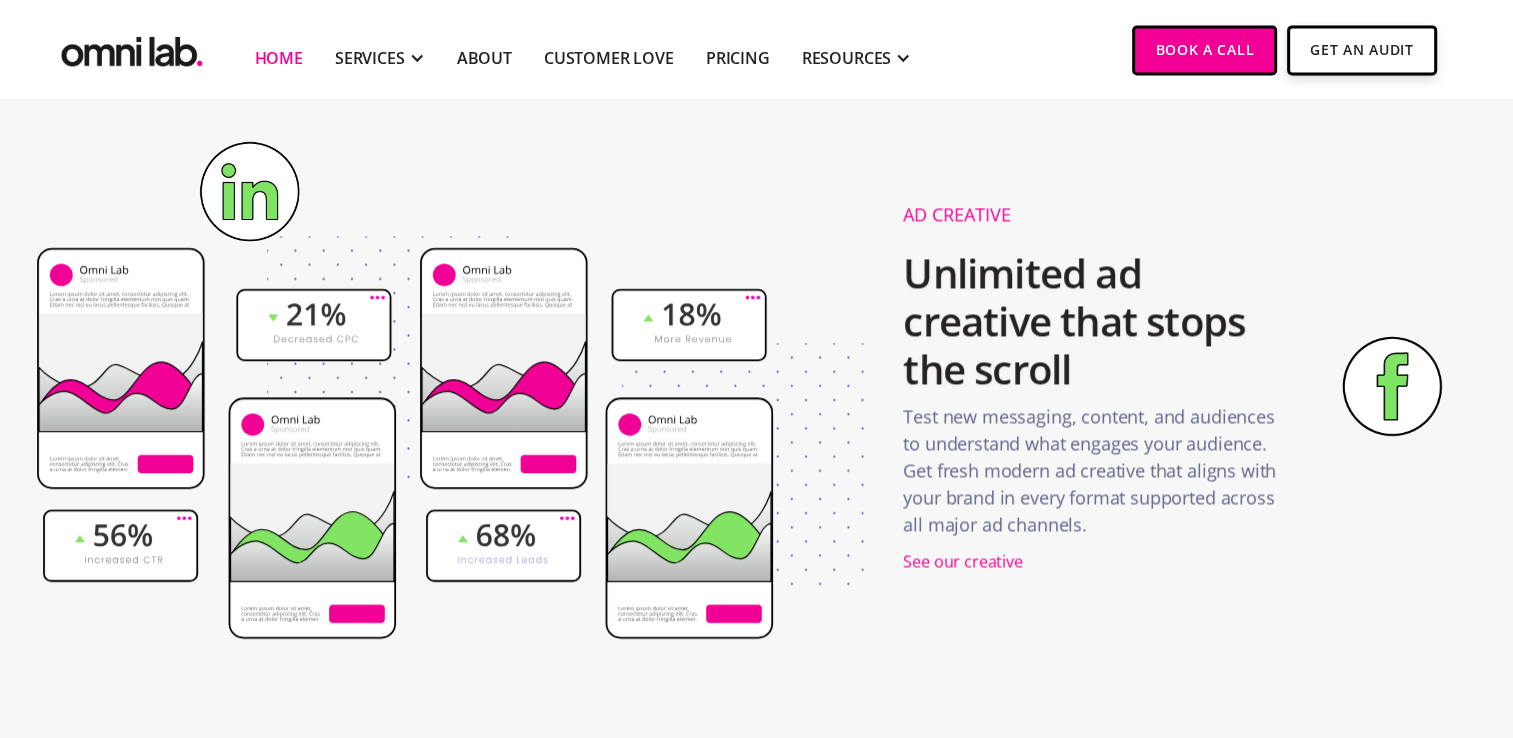 drag, startPoint x: 1087, startPoint y: 540, endPoint x: 1137, endPoint y: 648, distance: 119.0126 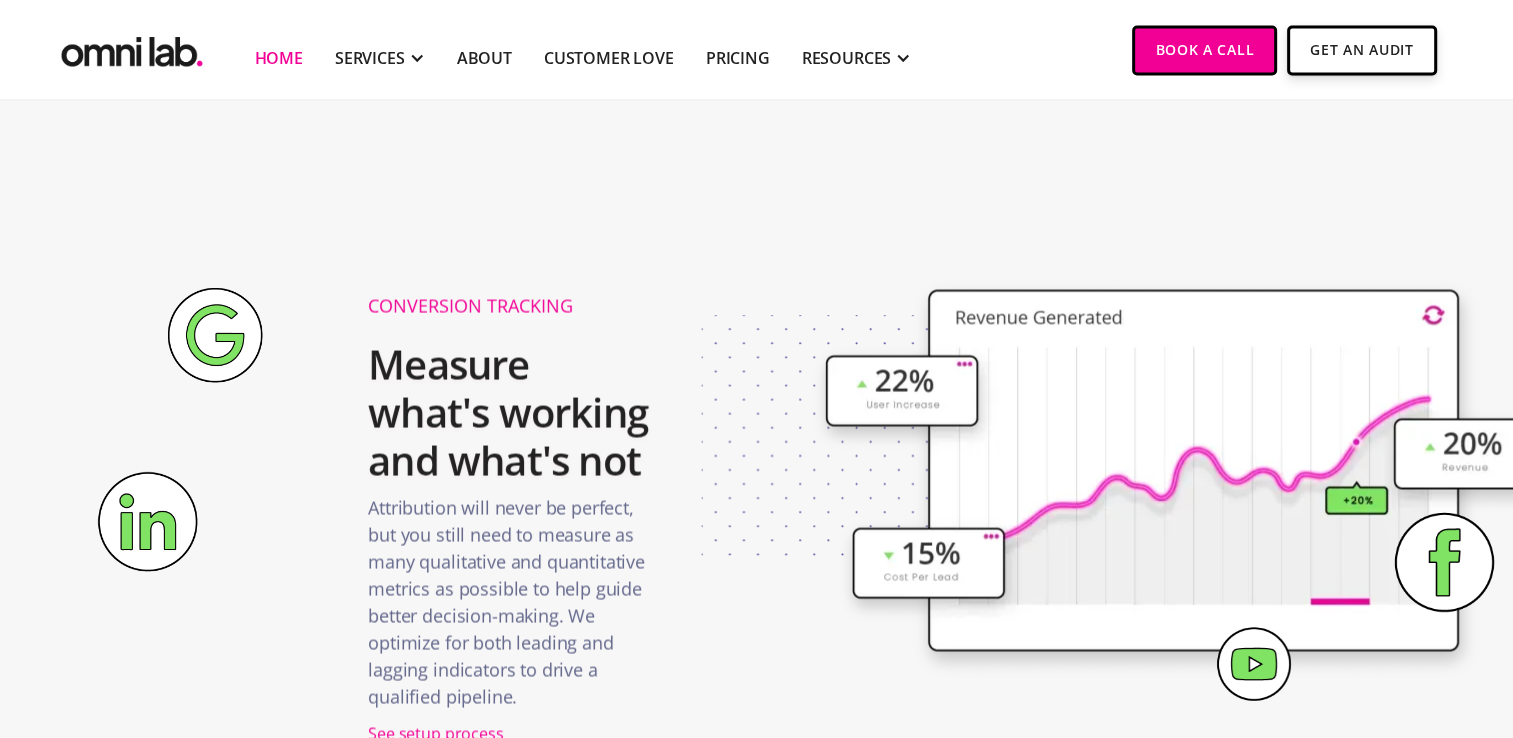 scroll, scrollTop: 3519, scrollLeft: 0, axis: vertical 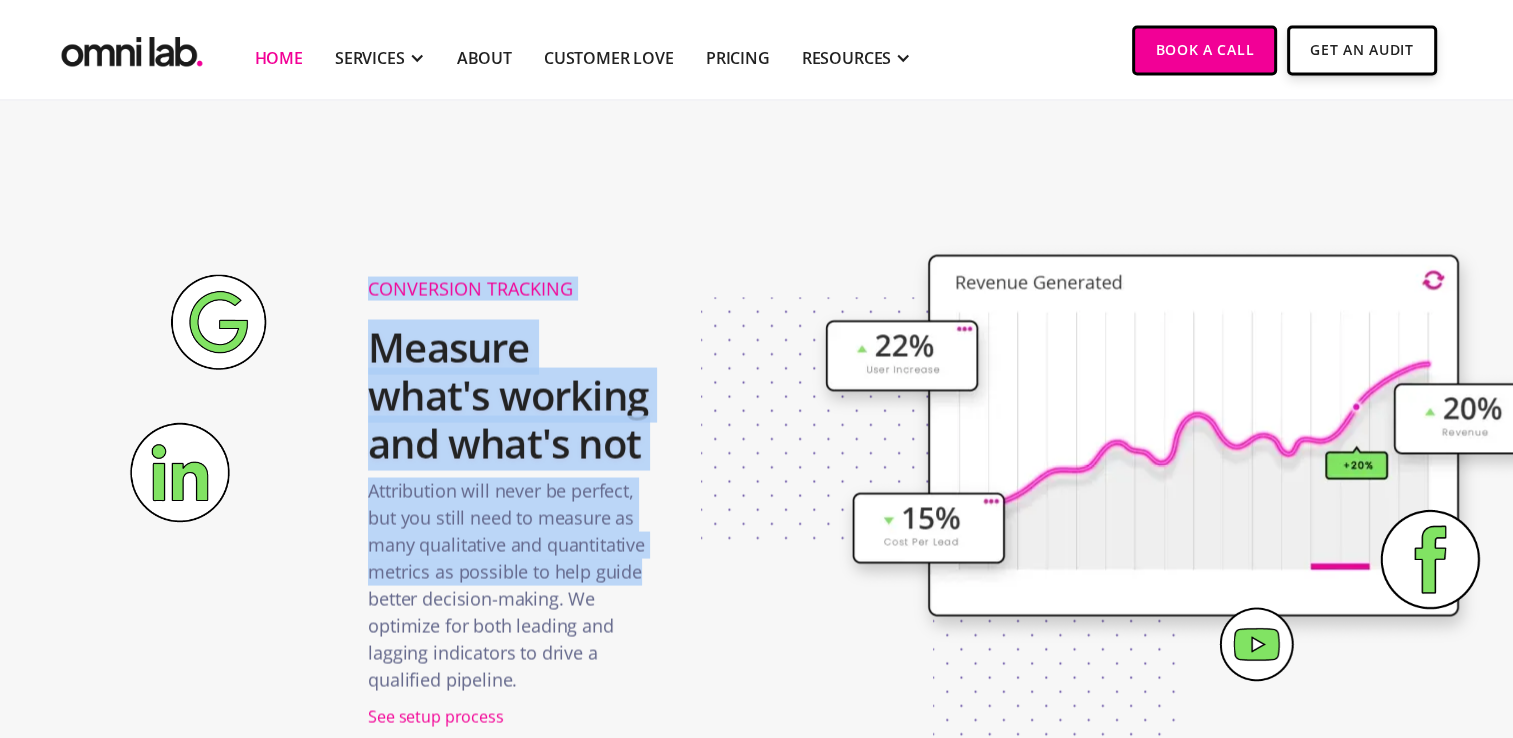 drag, startPoint x: 295, startPoint y: 286, endPoint x: 632, endPoint y: 561, distance: 434.96436 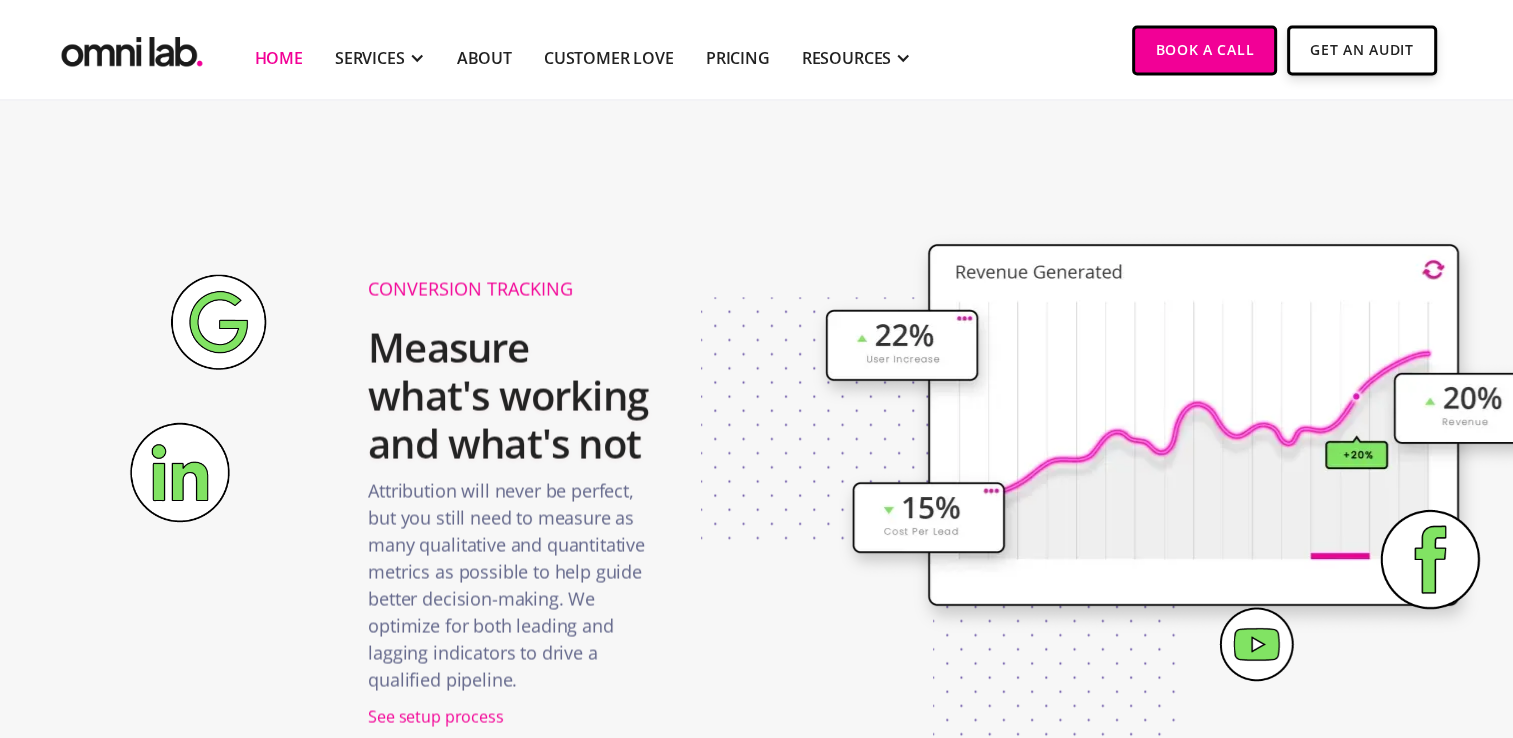 drag, startPoint x: 632, startPoint y: 561, endPoint x: 752, endPoint y: 628, distance: 137.43726 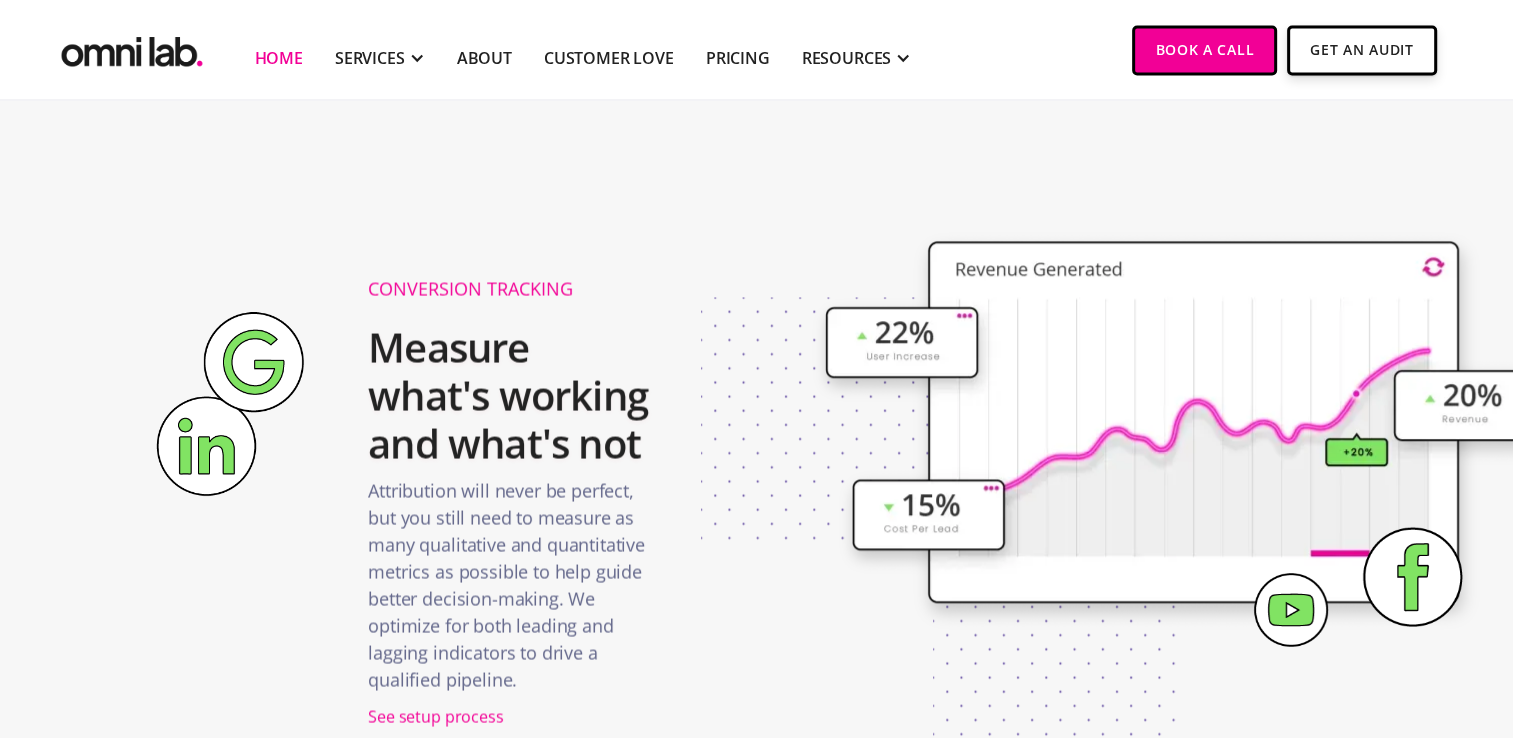 scroll, scrollTop: 3694, scrollLeft: 0, axis: vertical 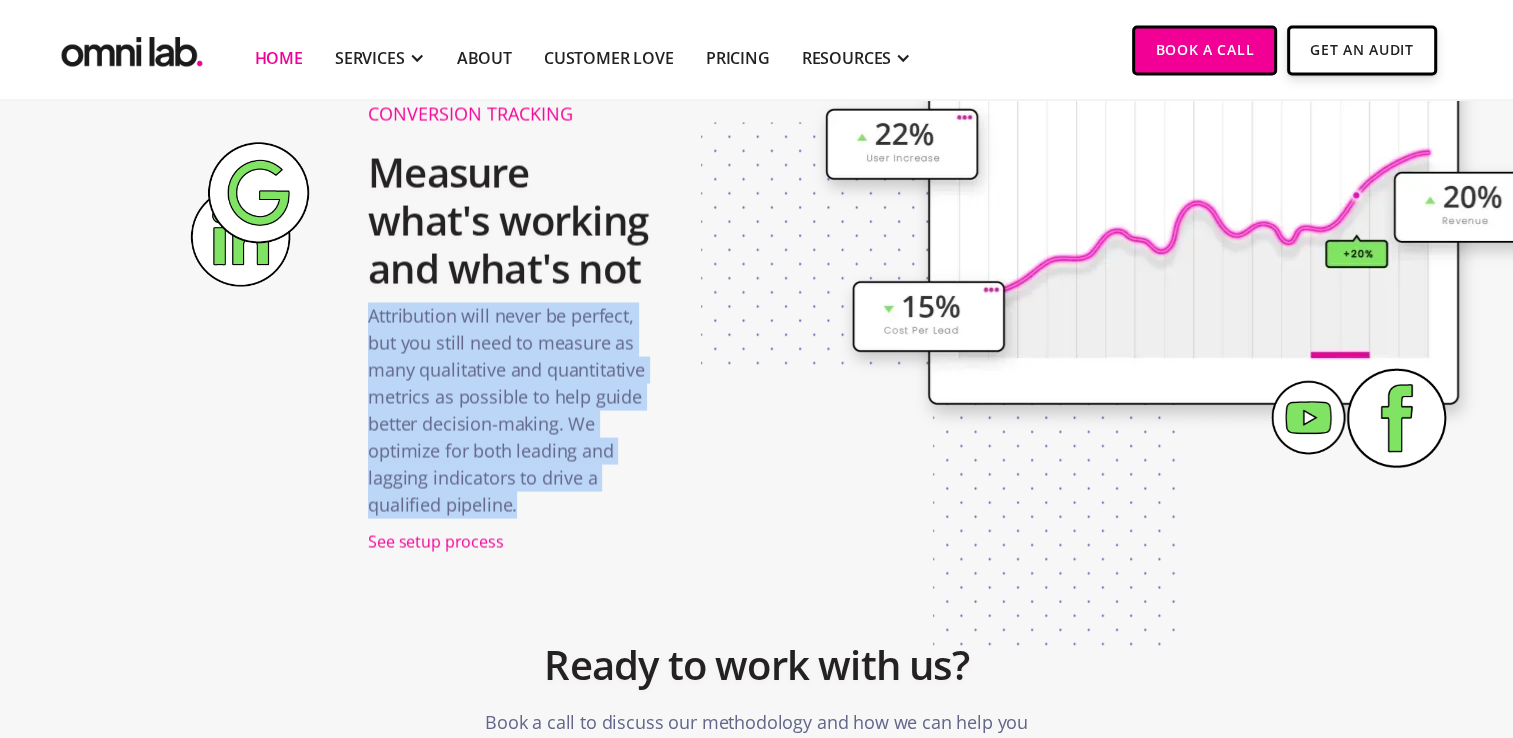 drag, startPoint x: 360, startPoint y: 322, endPoint x: 536, endPoint y: 502, distance: 251.74591 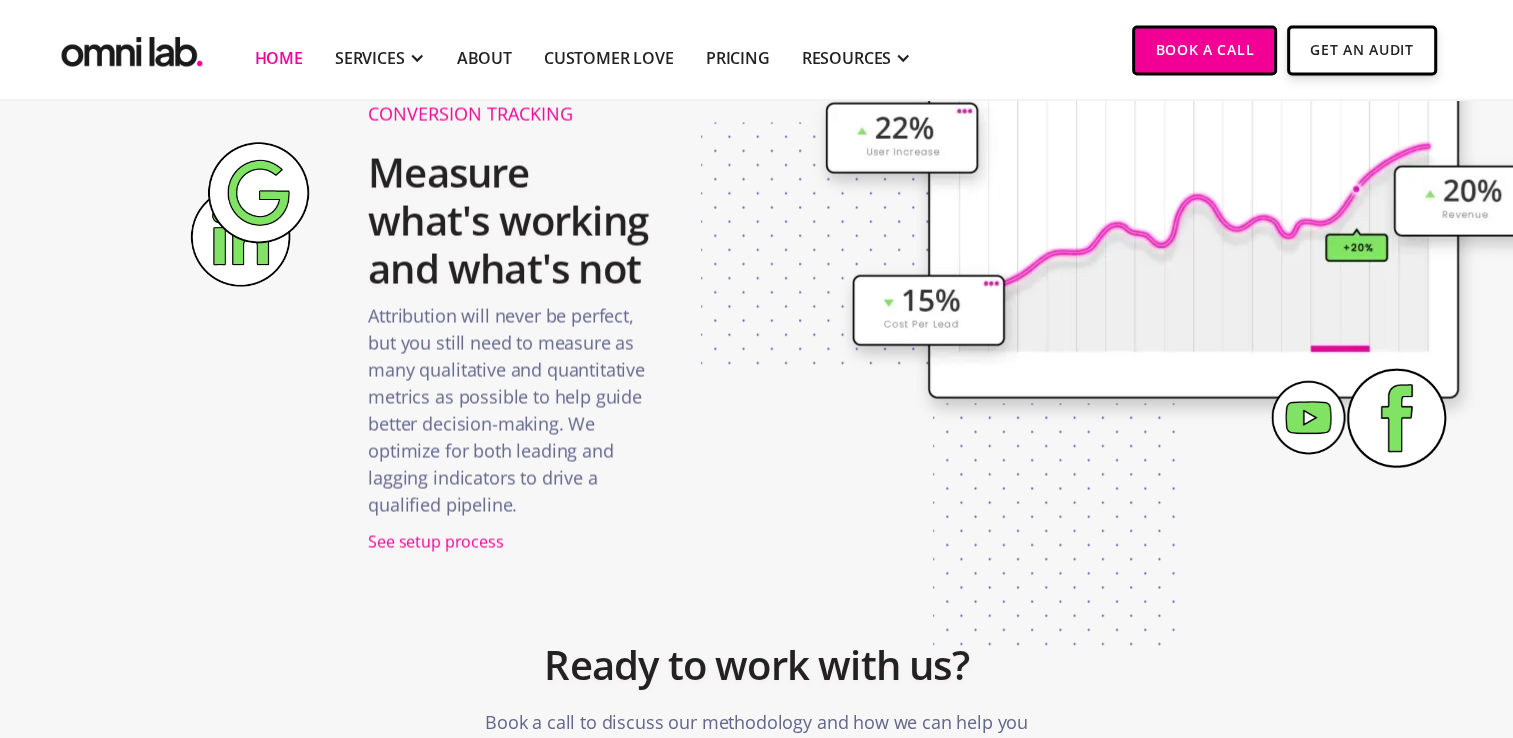 drag, startPoint x: 536, startPoint y: 502, endPoint x: 646, endPoint y: 561, distance: 124.823875 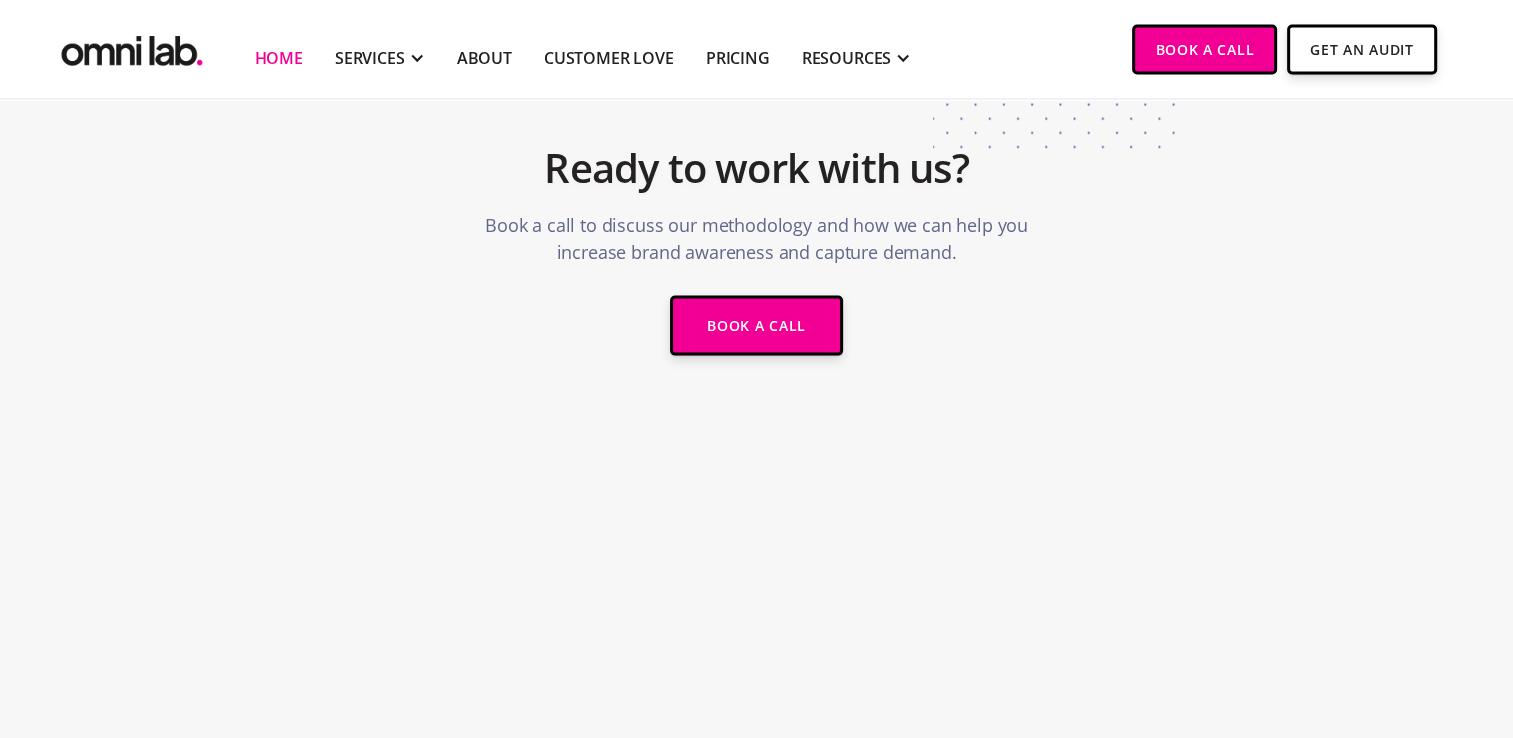 scroll, scrollTop: 4223, scrollLeft: 0, axis: vertical 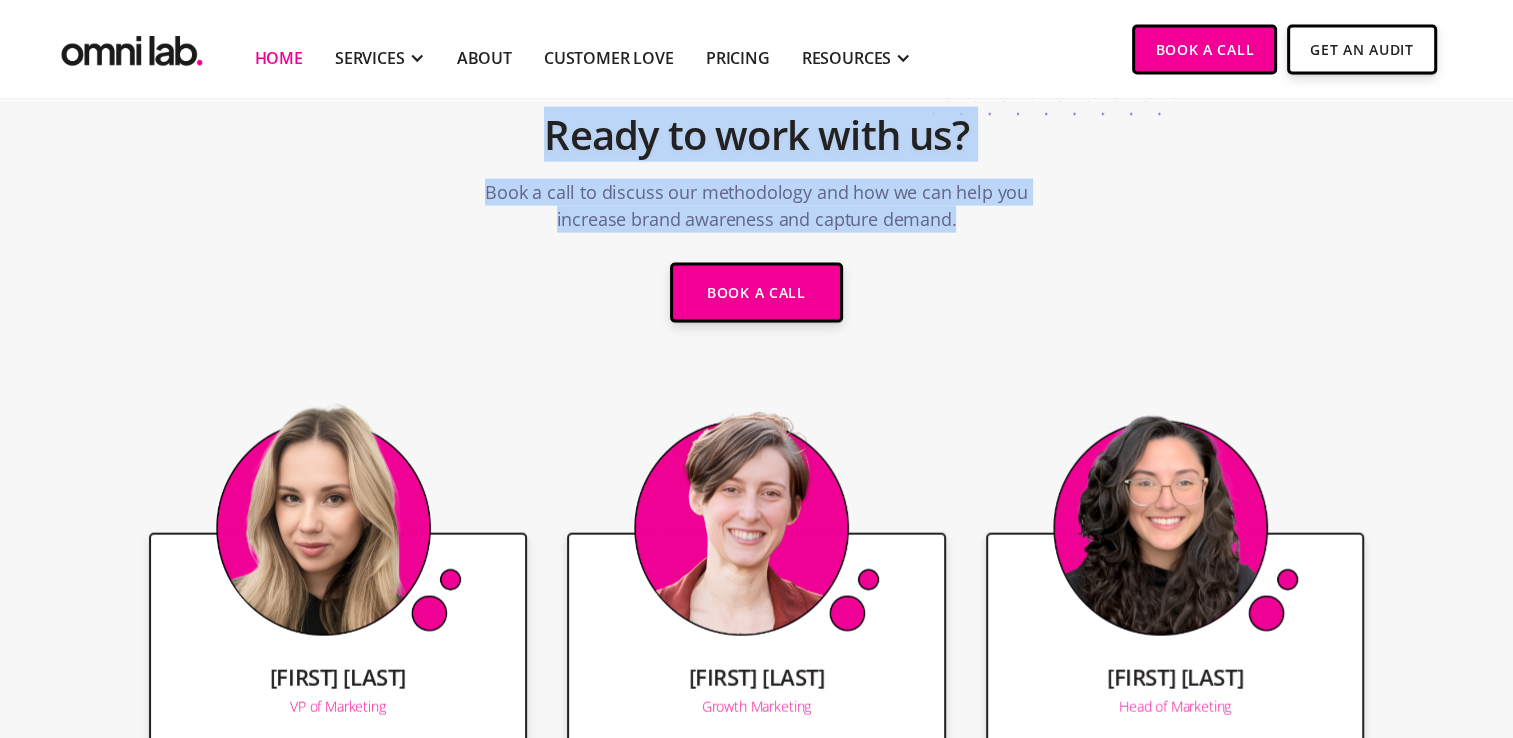 drag, startPoint x: 509, startPoint y: 116, endPoint x: 1040, endPoint y: 300, distance: 561.97595 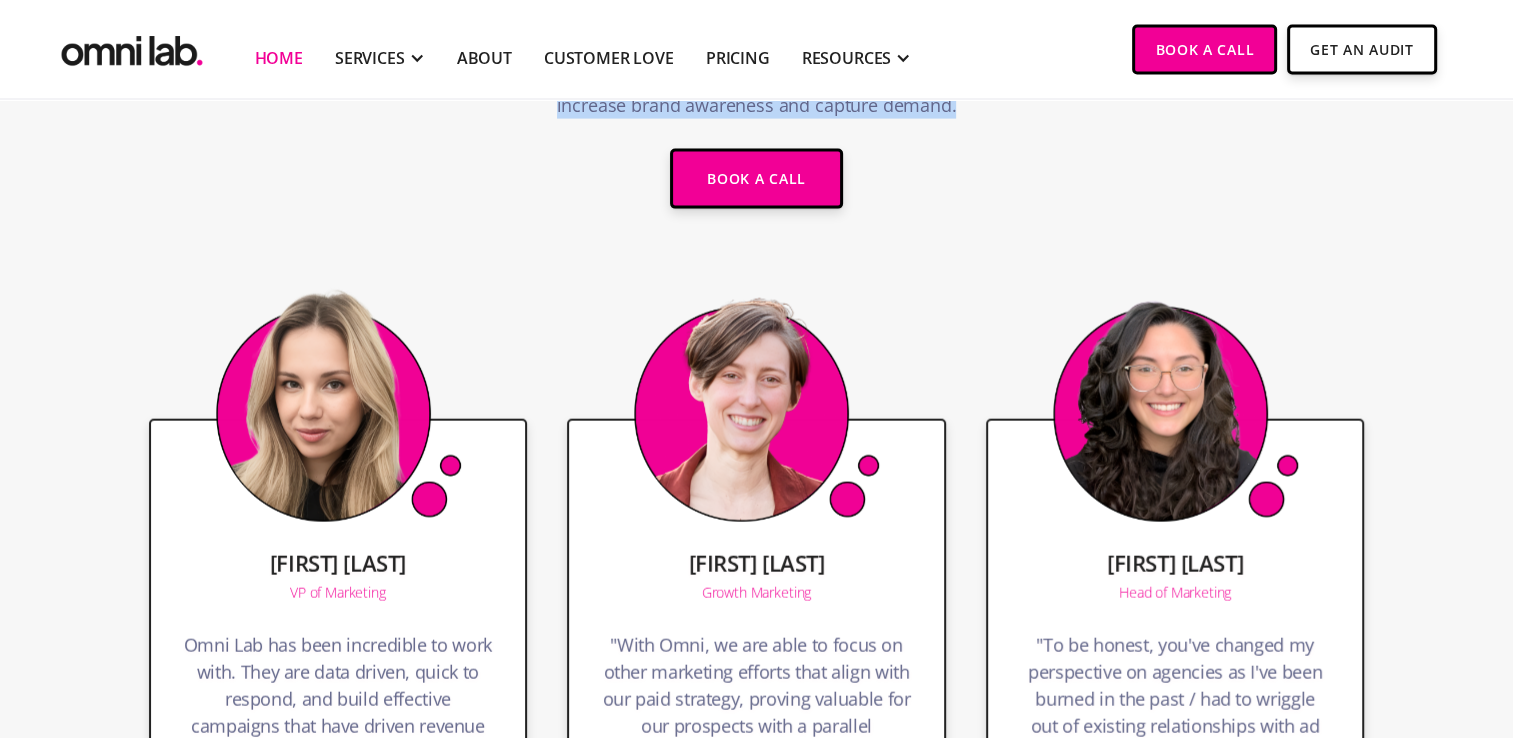 scroll, scrollTop: 4339, scrollLeft: 0, axis: vertical 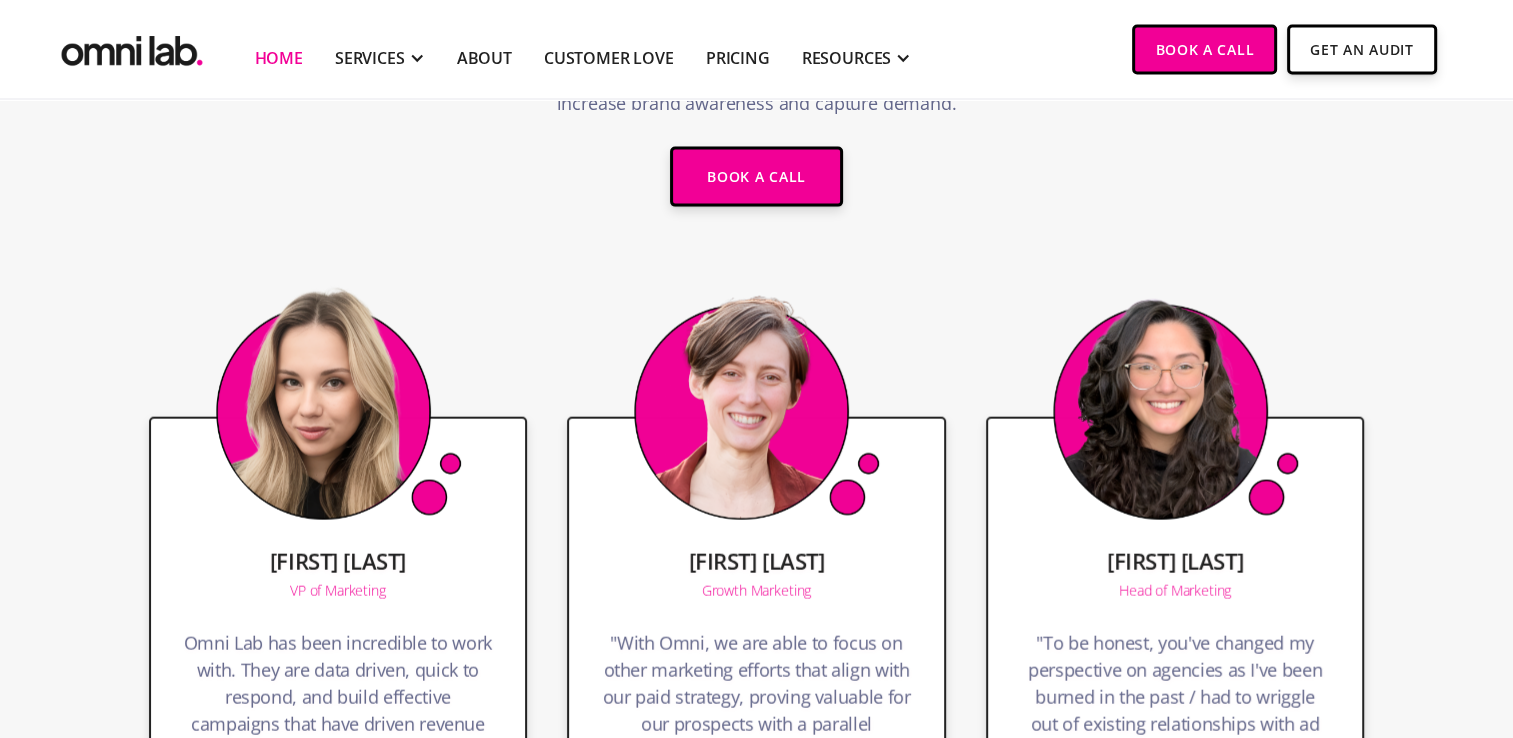 drag, startPoint x: 1040, startPoint y: 300, endPoint x: 962, endPoint y: 322, distance: 81.0432 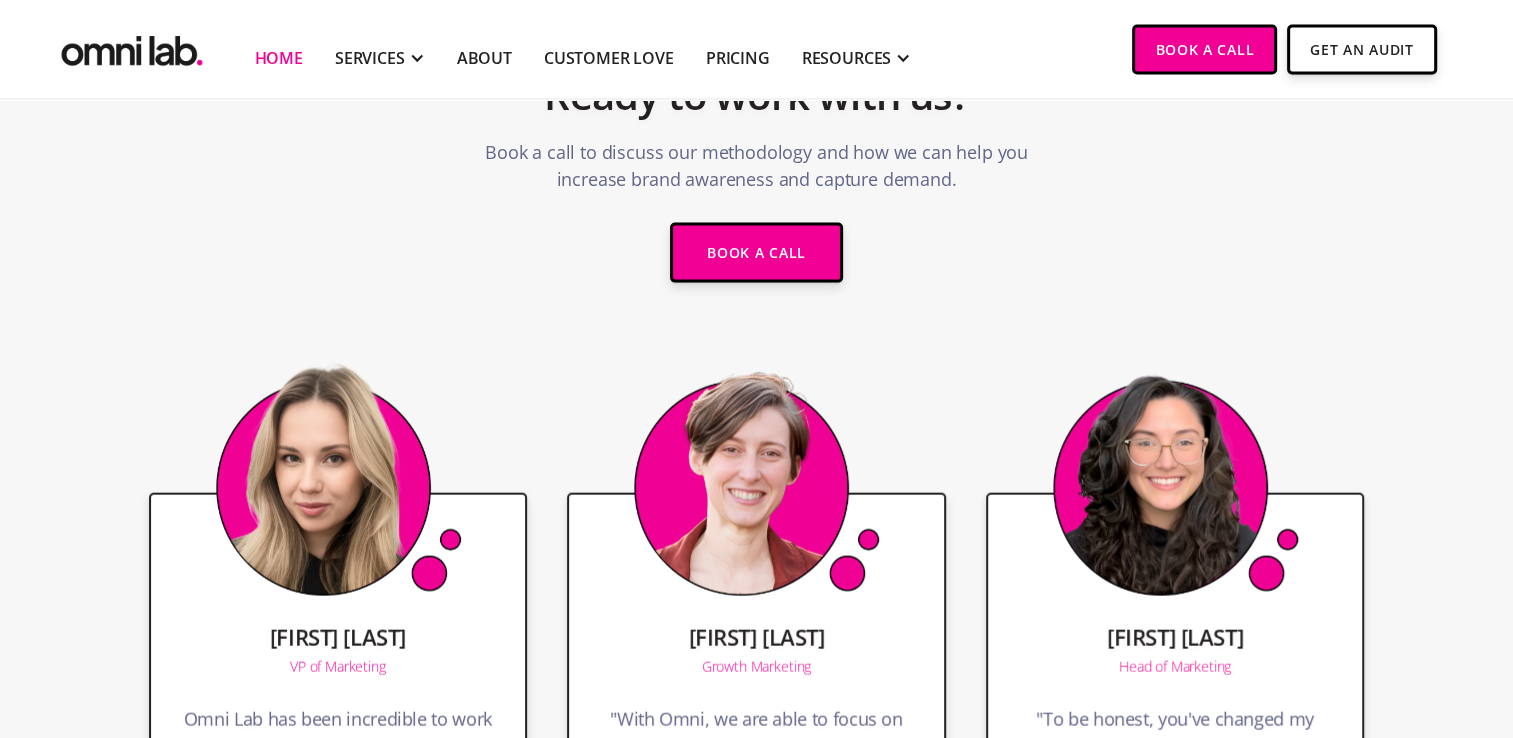 scroll, scrollTop: 4259, scrollLeft: 0, axis: vertical 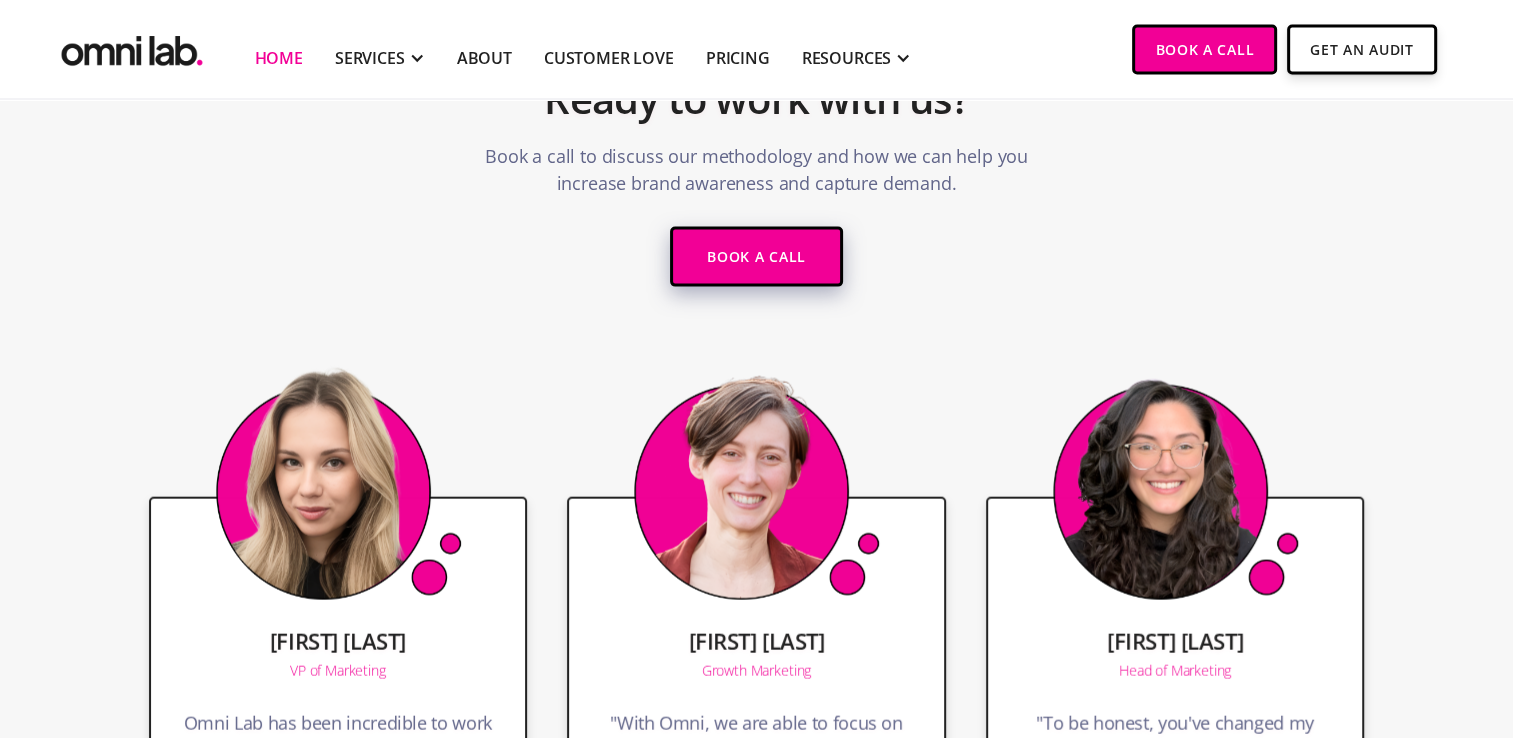 click on "Book a call" at bounding box center [756, 257] 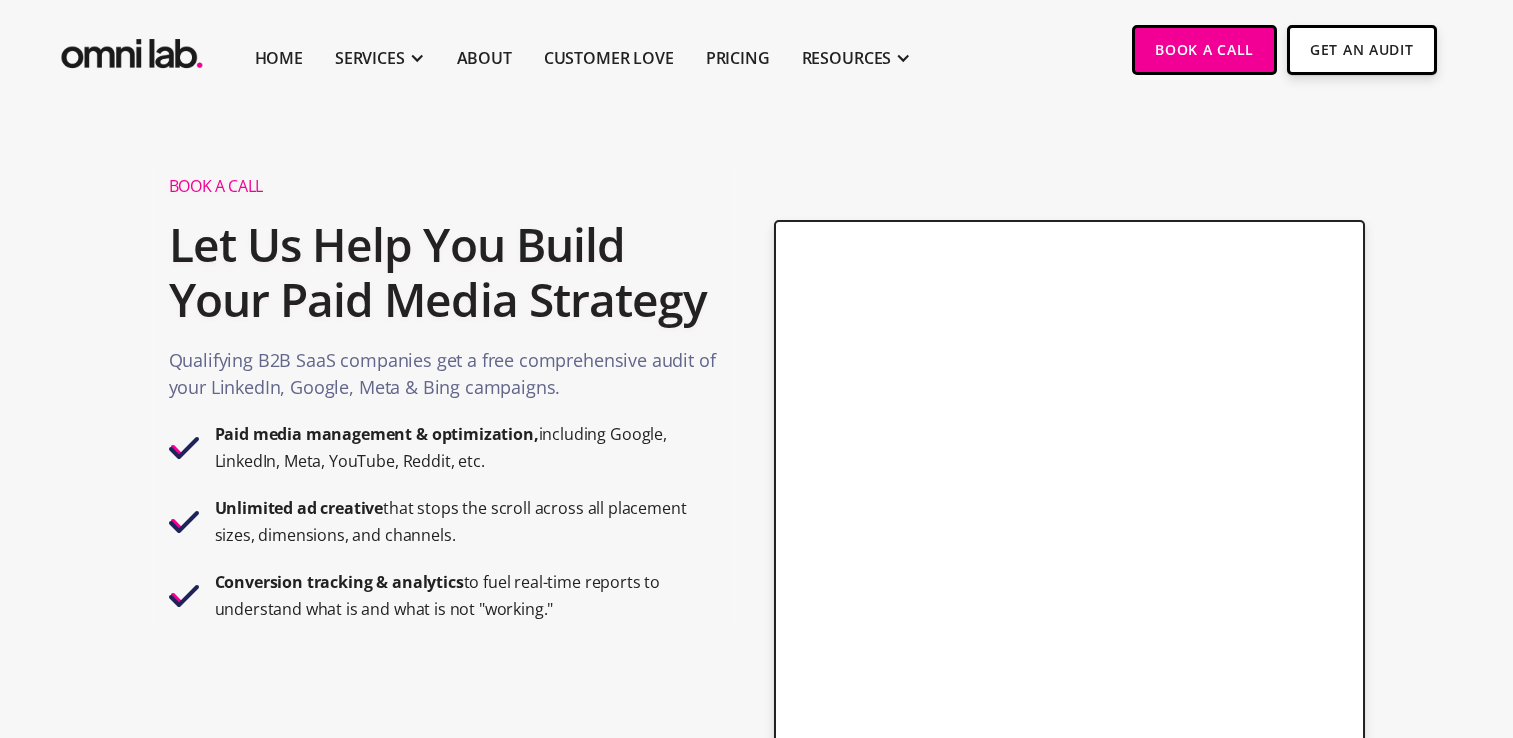 scroll, scrollTop: 87, scrollLeft: 0, axis: vertical 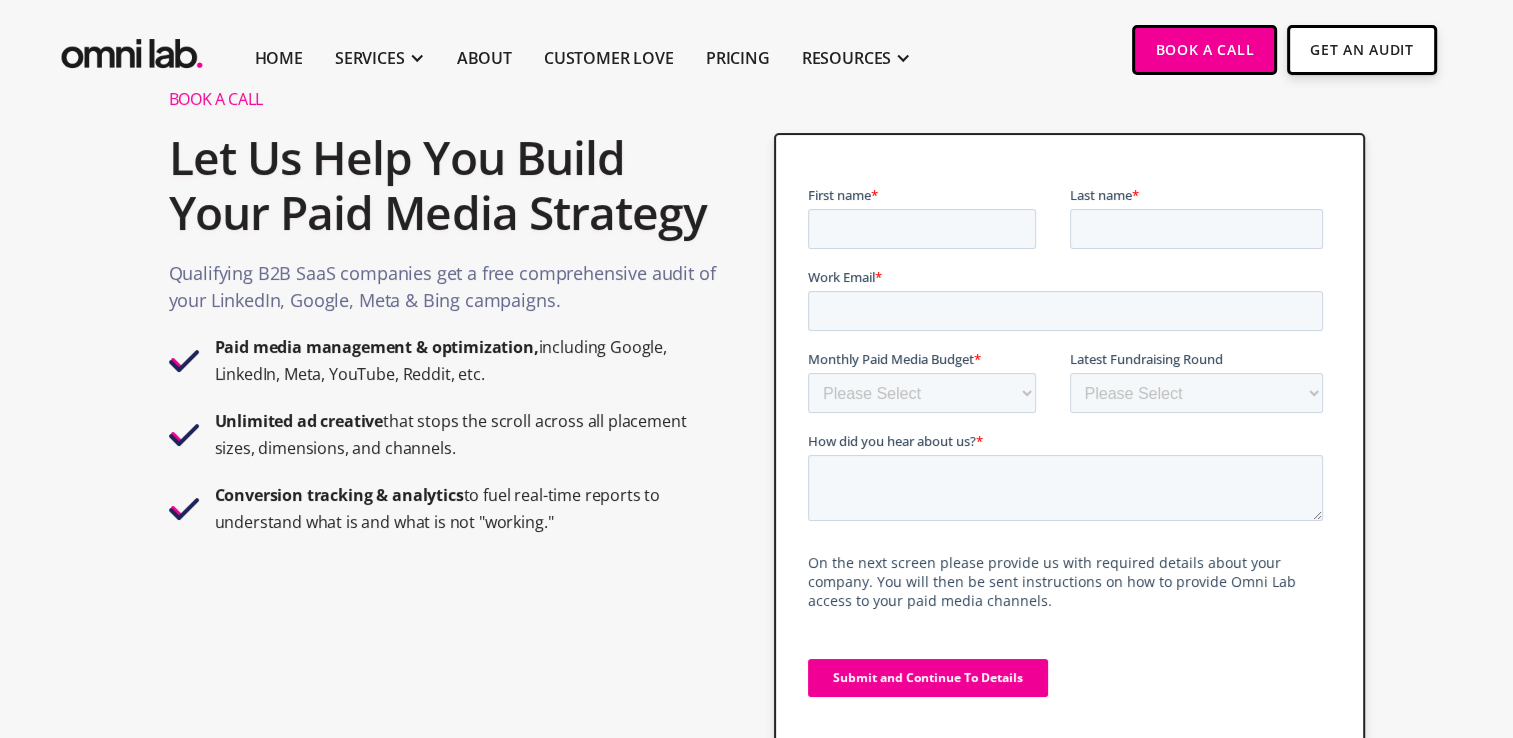 click on "First name *" at bounding box center (939, 217) 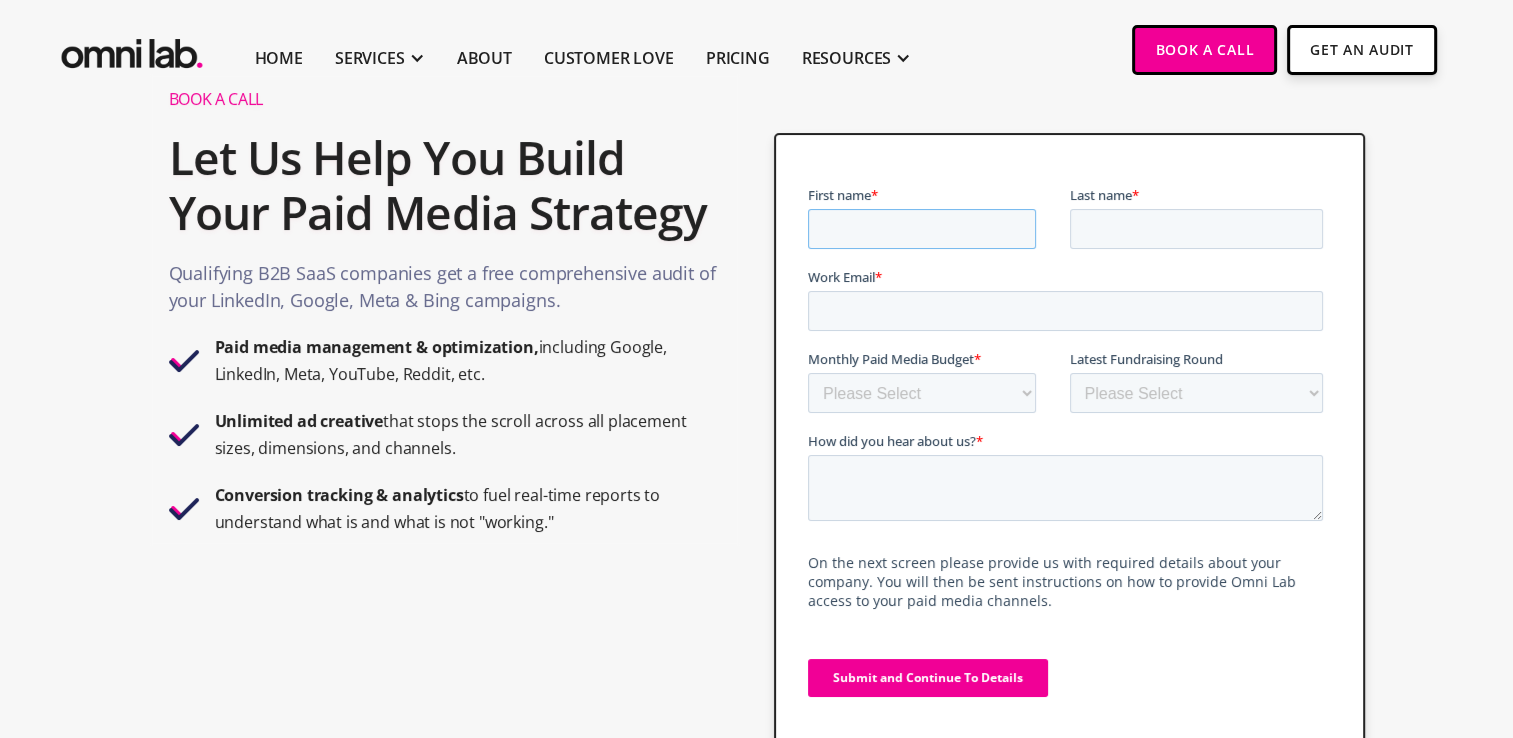 click on "First name *" at bounding box center [922, 229] 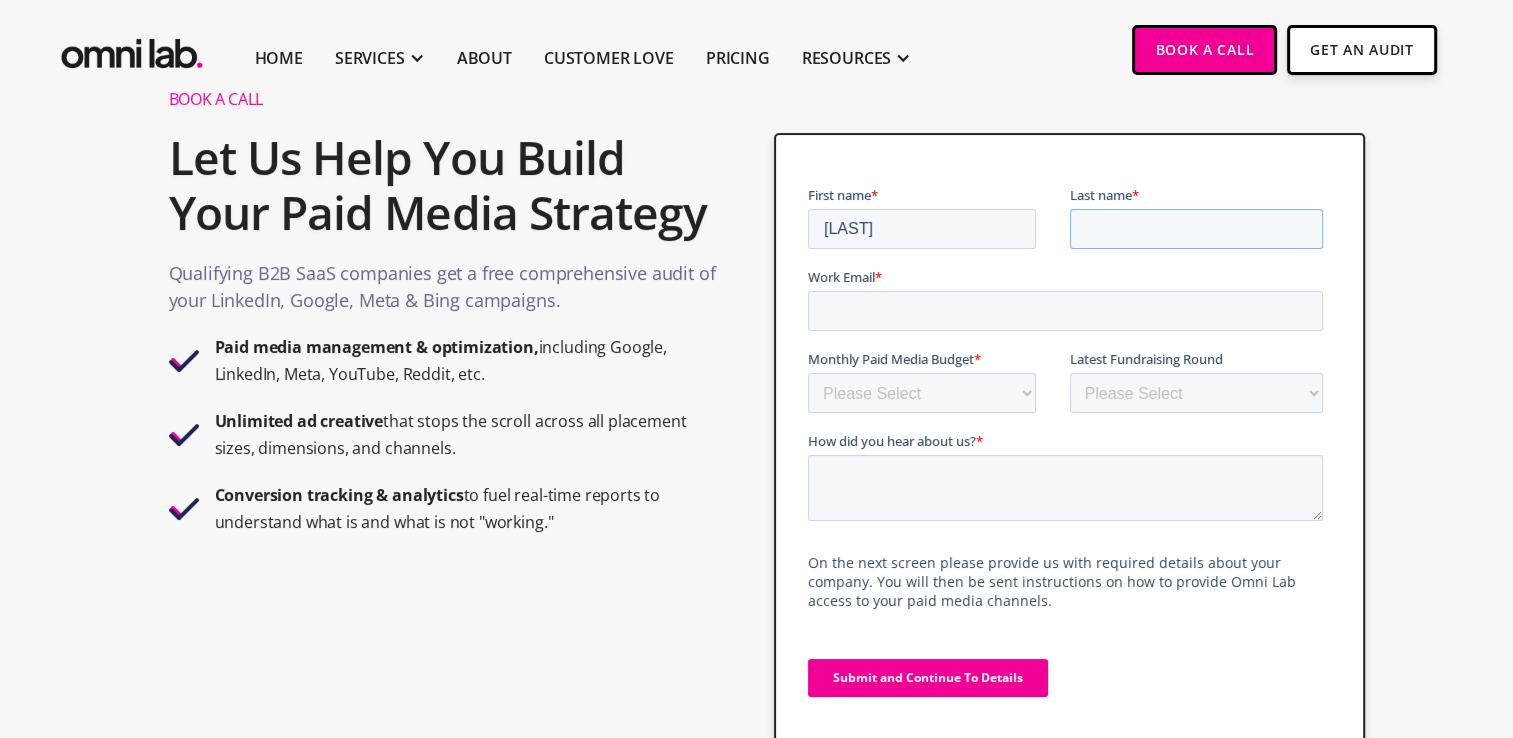 type on "[LAST]" 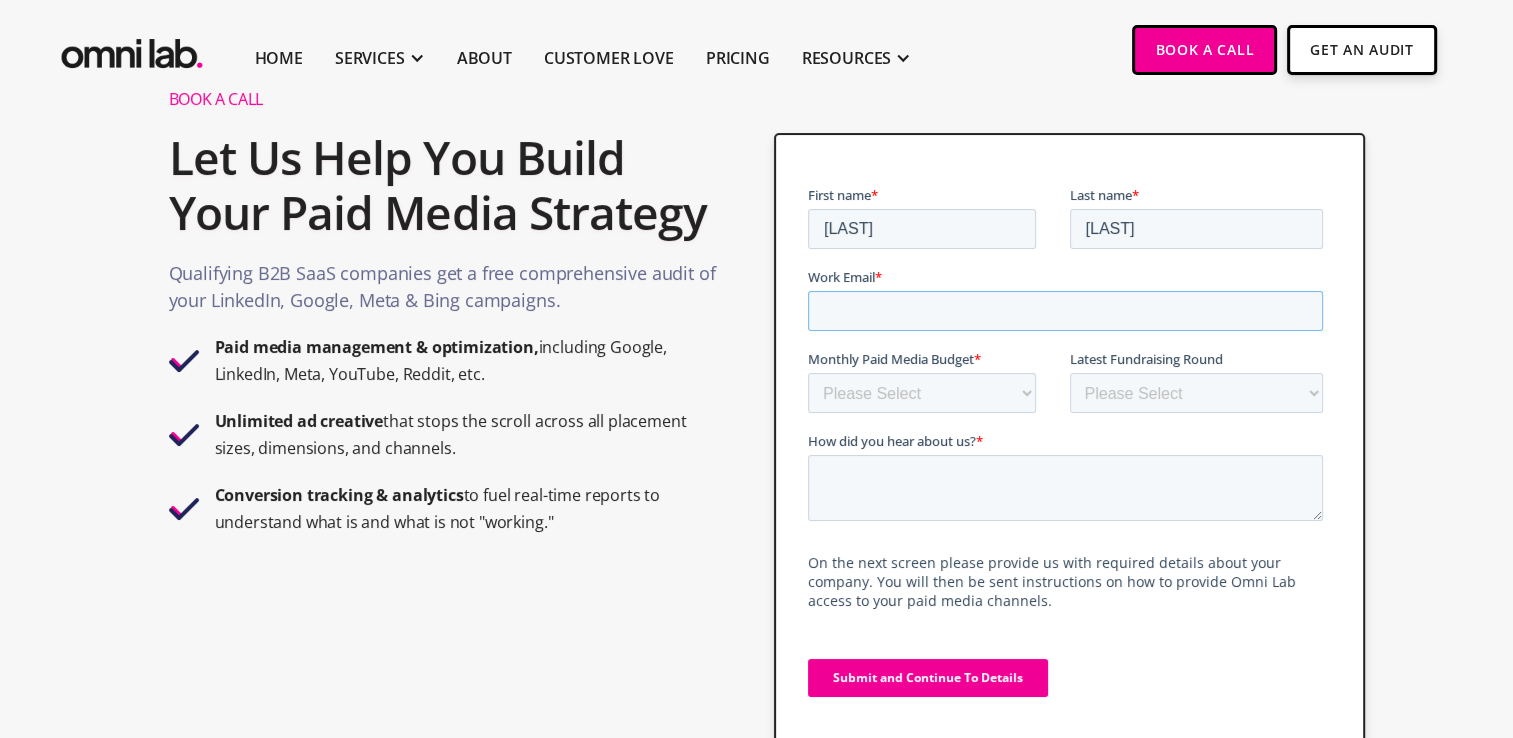 click on "Work Email *" at bounding box center [1065, 311] 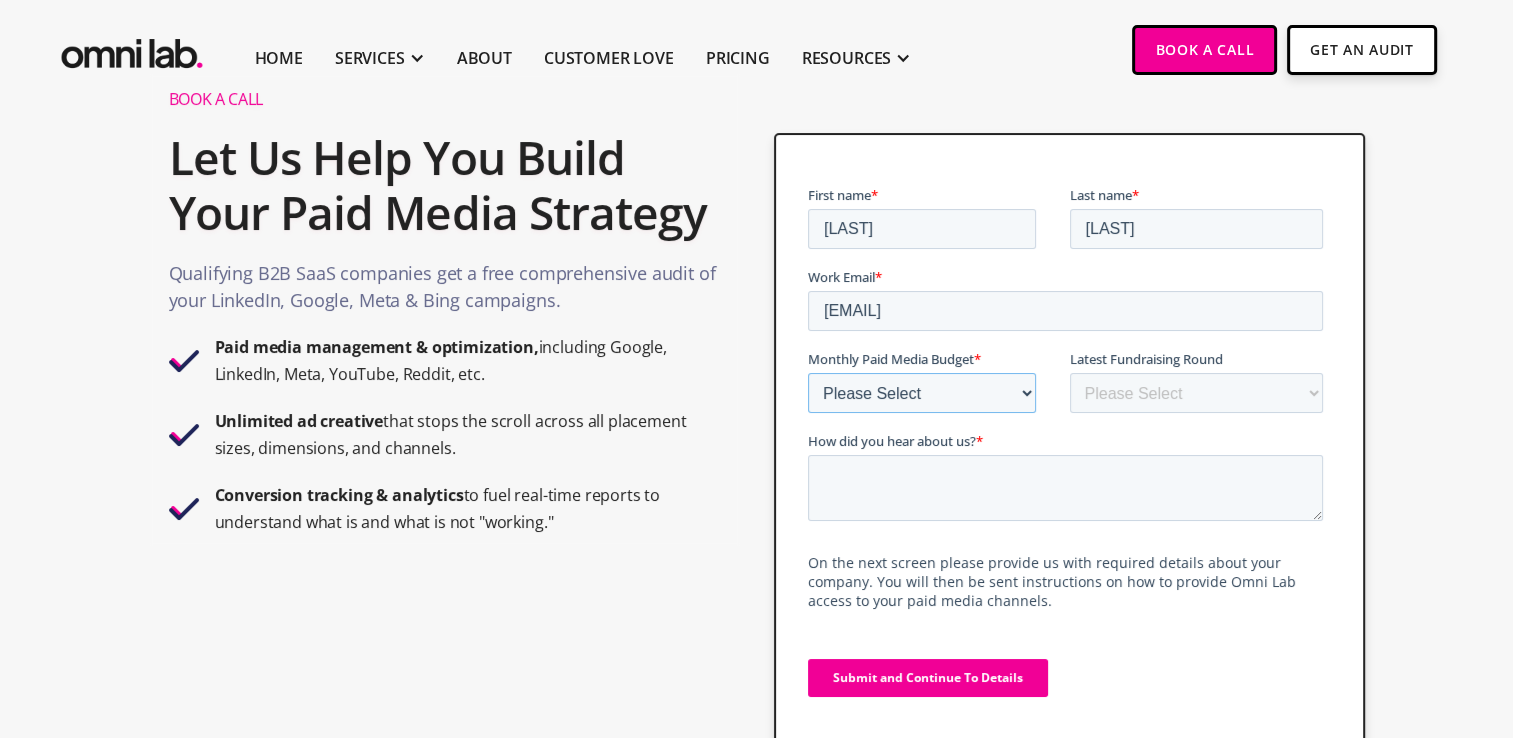 click on "Please Select $0 - $5,0000 $5,000 - $10,000 $10,000 - $25,000 $25,000 - $50,000 $50,000 - $75,000 $75,000 - $100,000 $100,000 +" at bounding box center [922, 393] 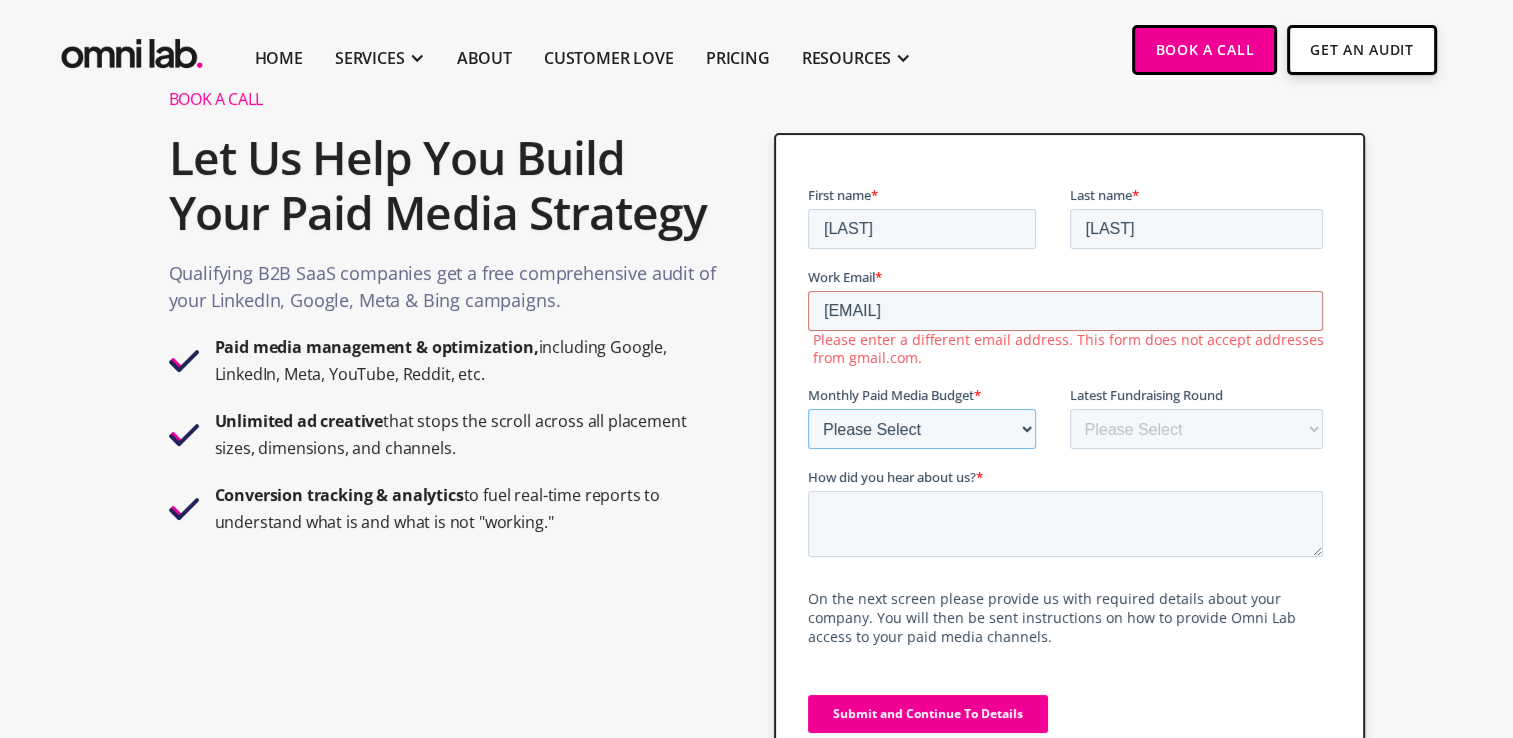 select on "10000-25000" 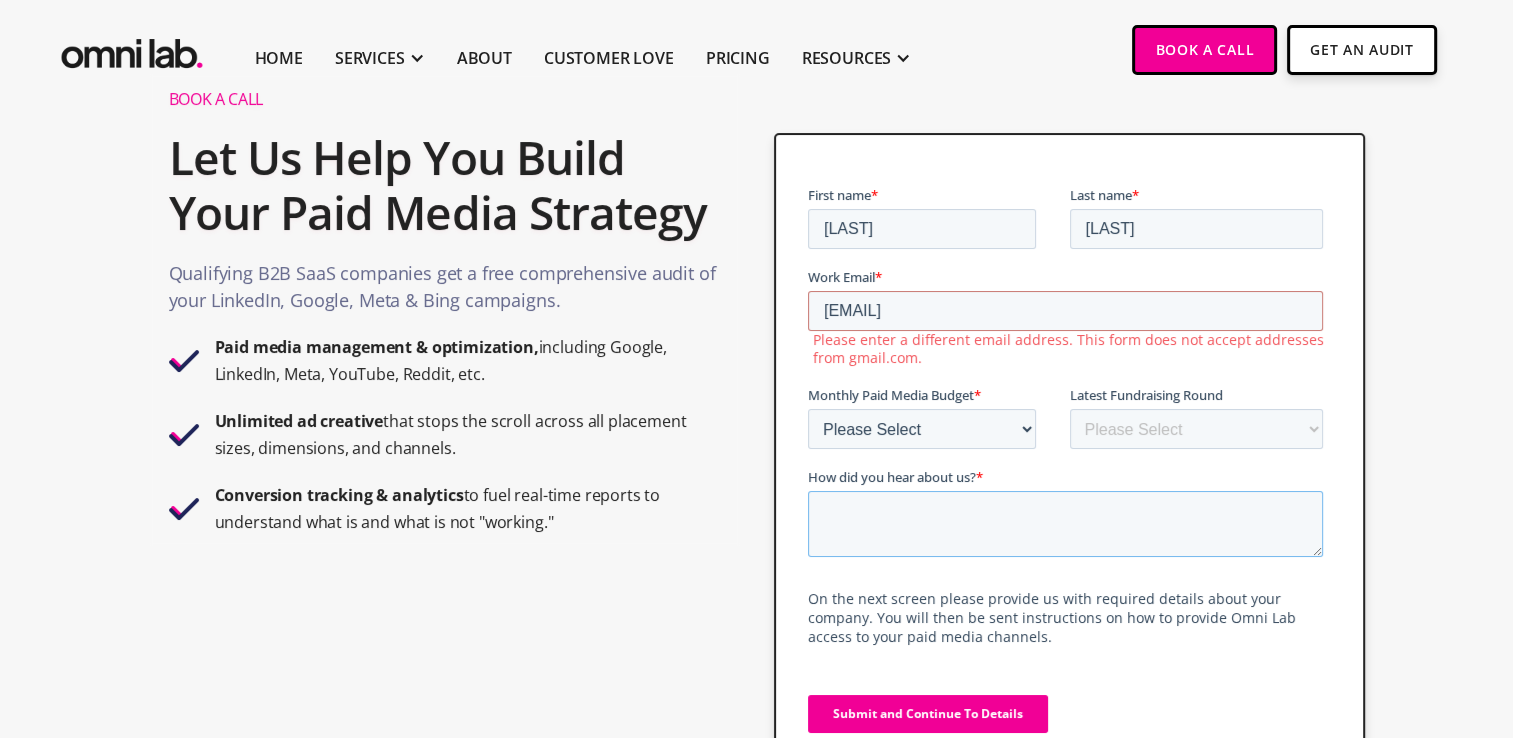 drag, startPoint x: 930, startPoint y: 537, endPoint x: 1189, endPoint y: 423, distance: 282.9788 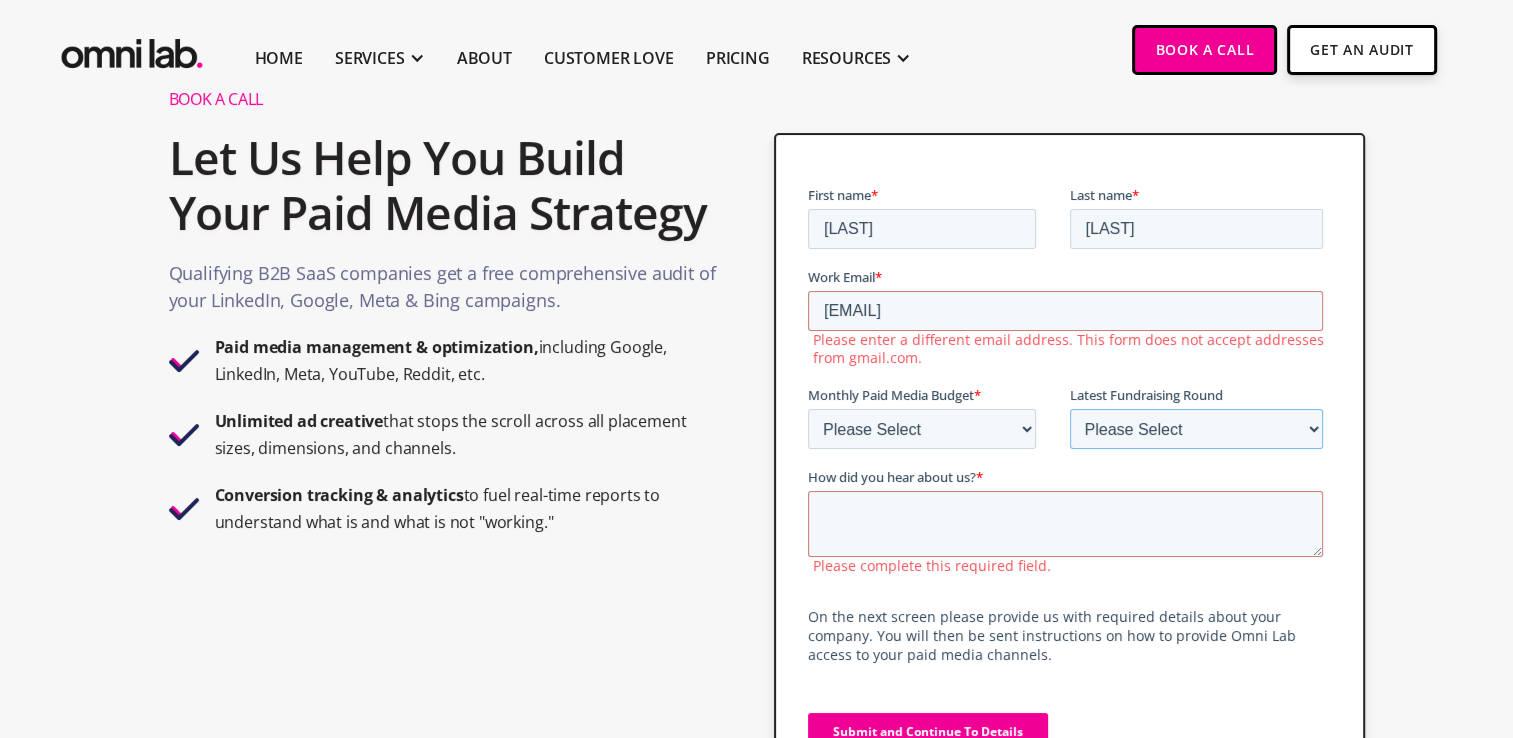 click on "Please Select Bootstrapped Seed Series A Series B Series C Series D +" at bounding box center (1197, 429) 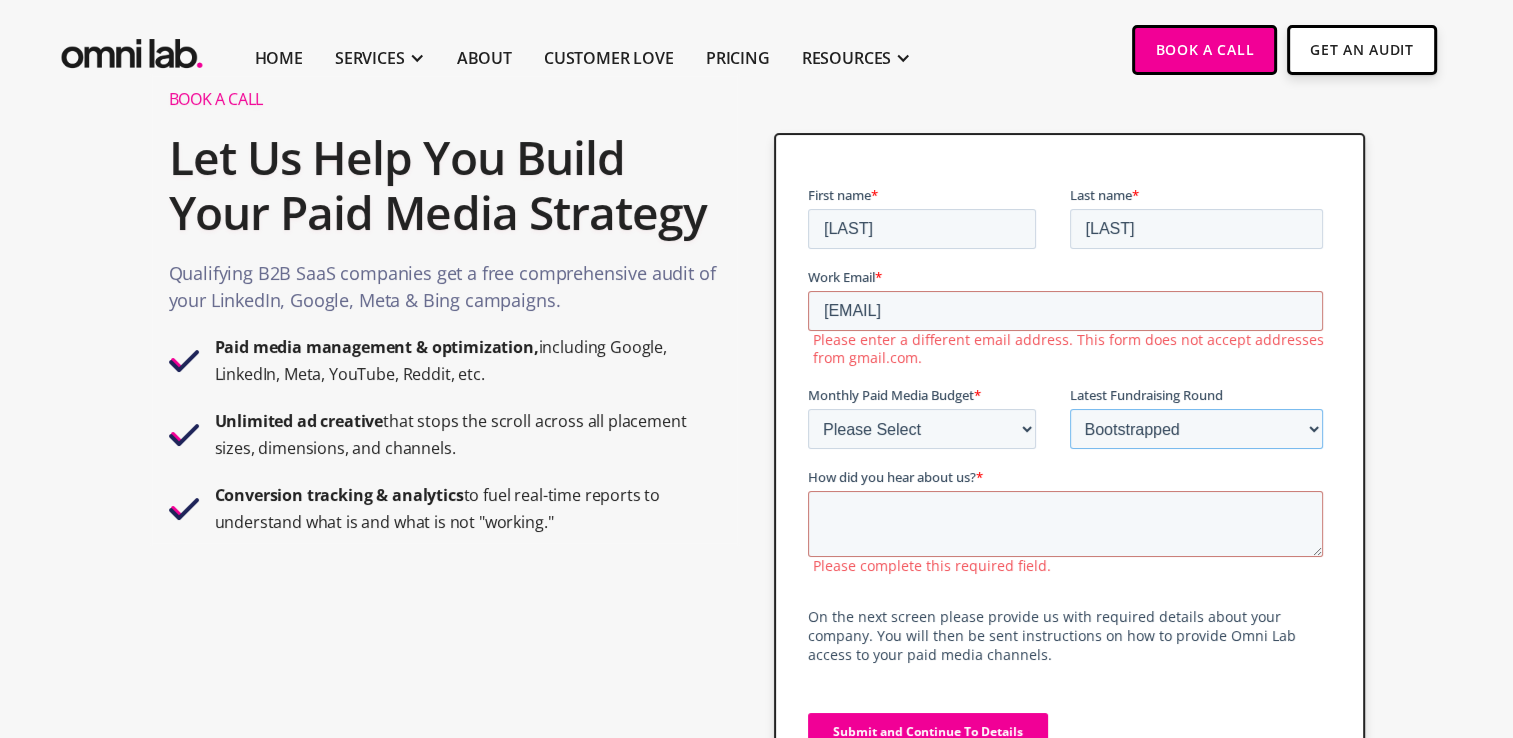 click on "Please Select Bootstrapped Seed Series A Series B Series C Series D +" at bounding box center (1197, 429) 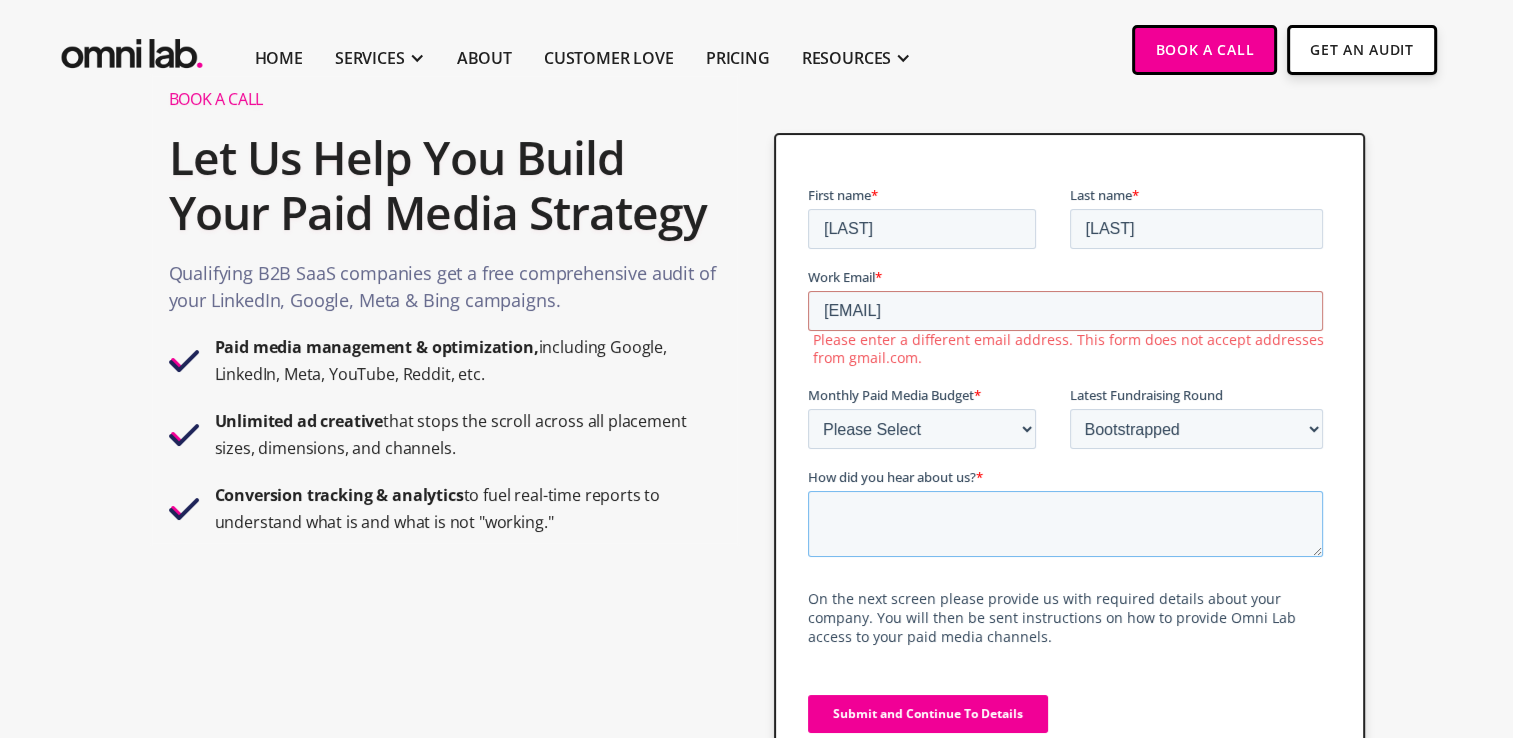 click on "How did you hear about us? *" at bounding box center (1065, 524) 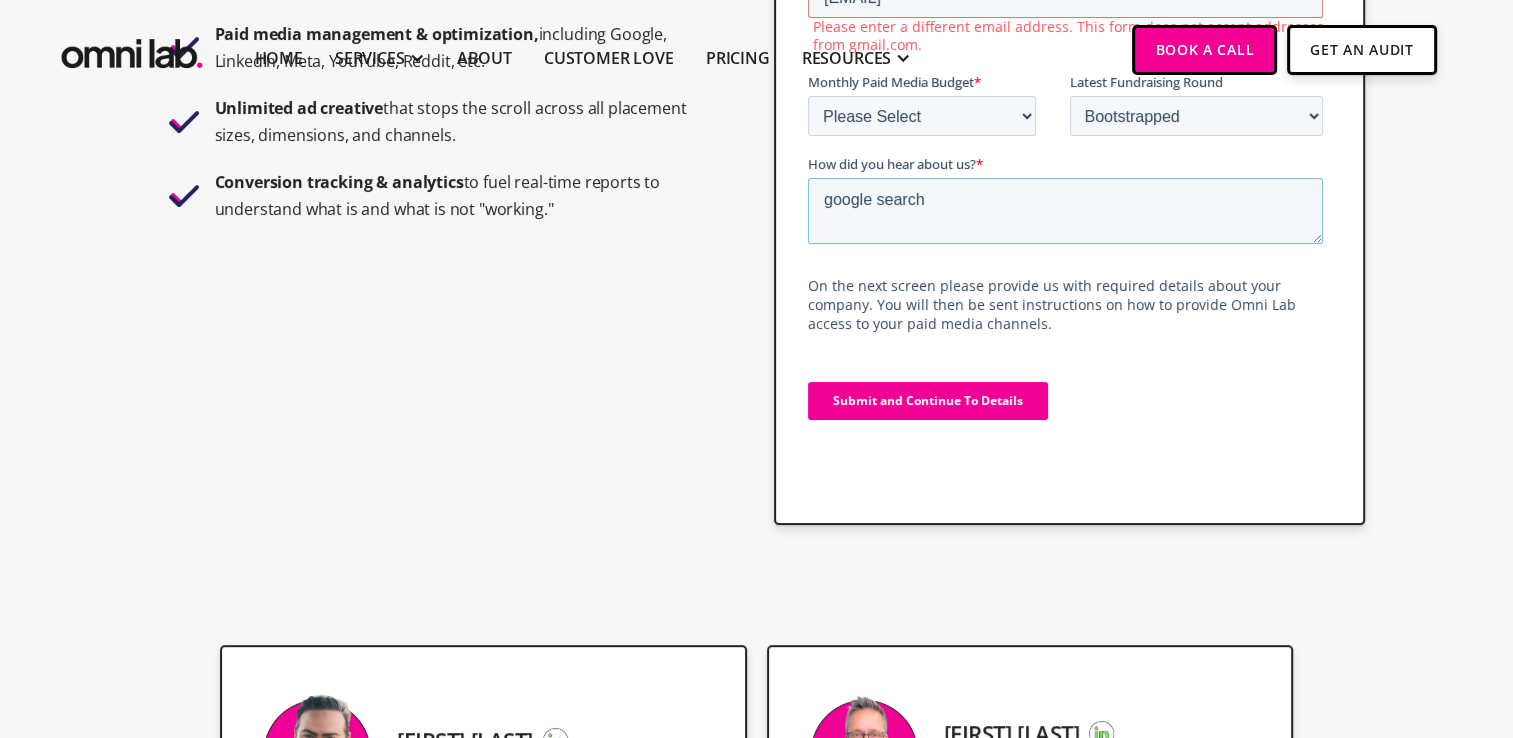 scroll, scrollTop: 405, scrollLeft: 0, axis: vertical 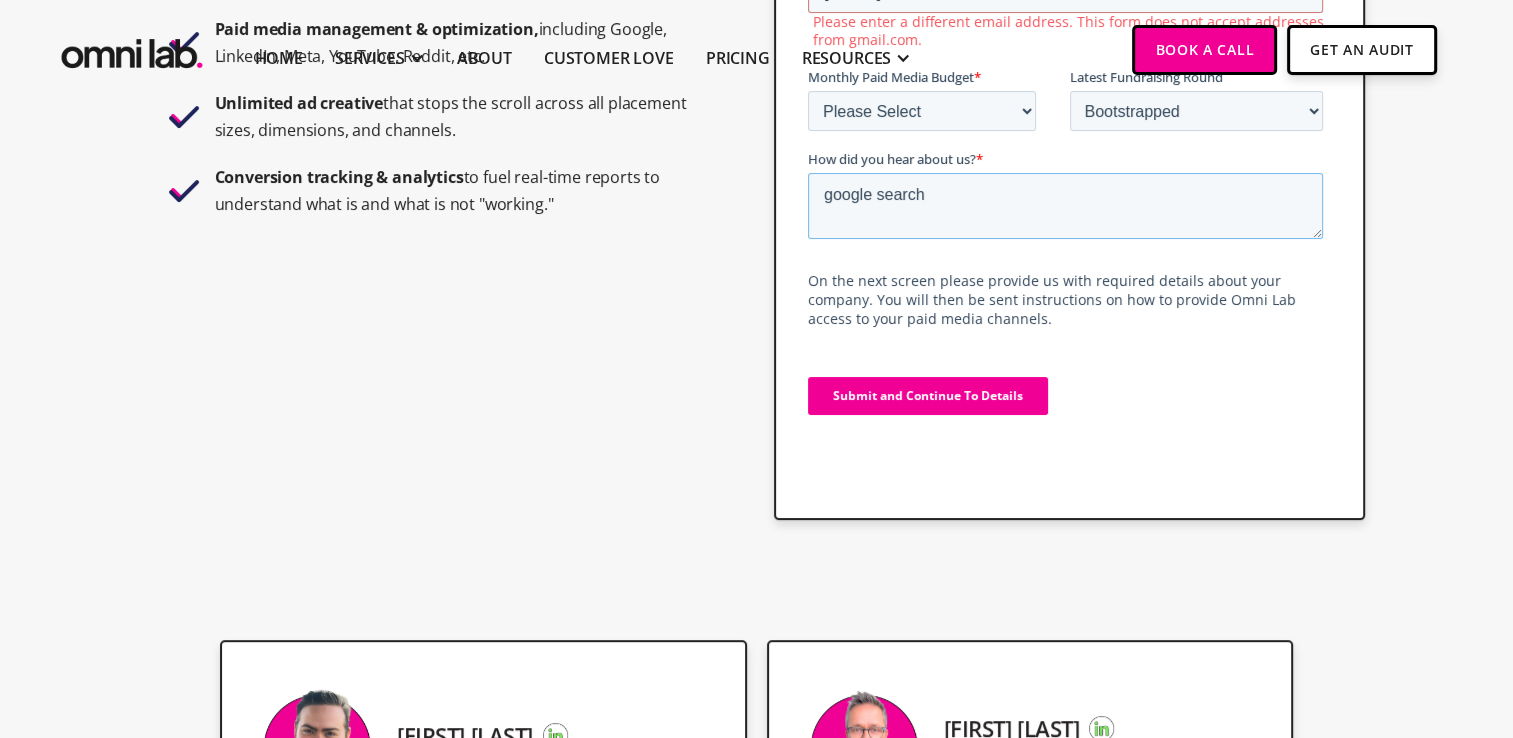type on "google search" 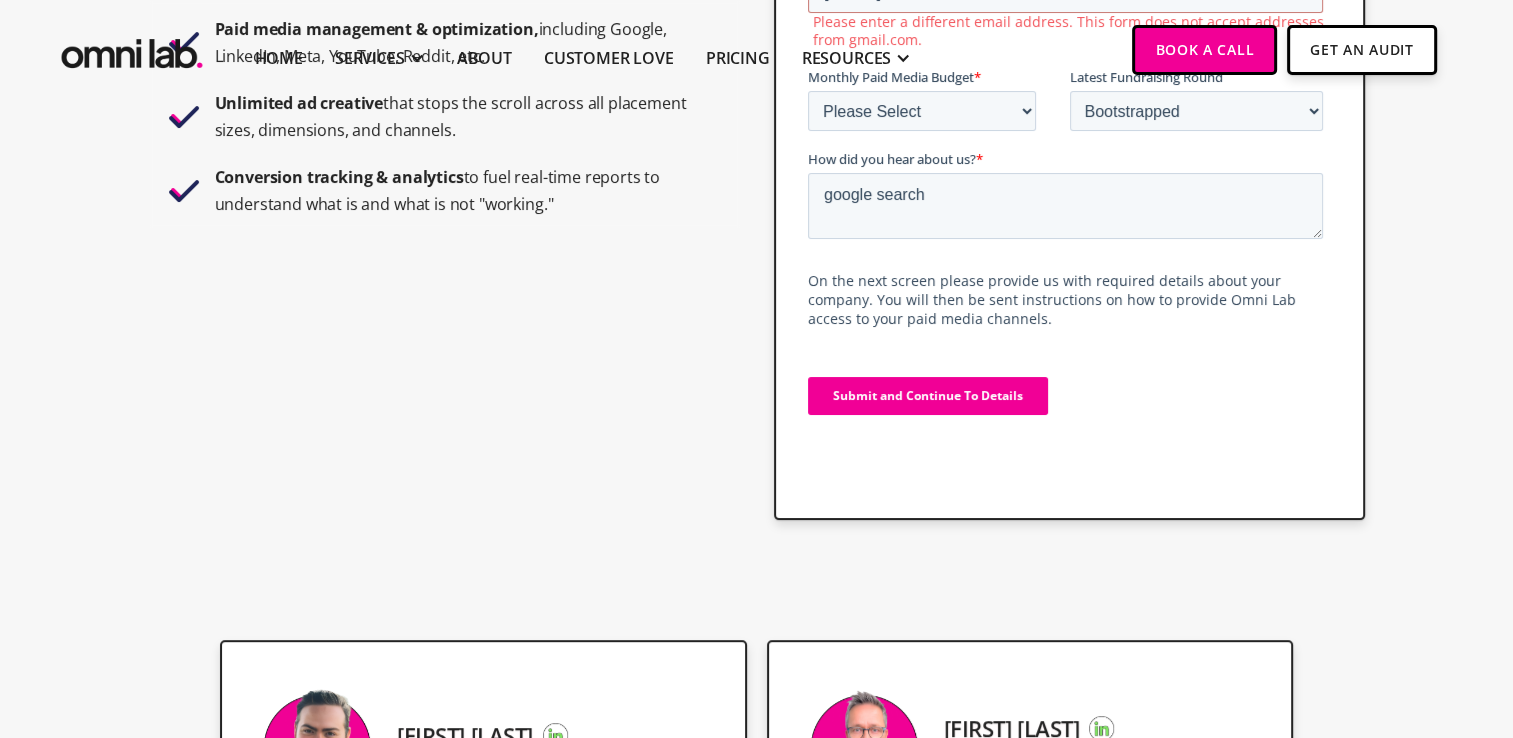 click on "Submit and Continue To Details" at bounding box center [928, 396] 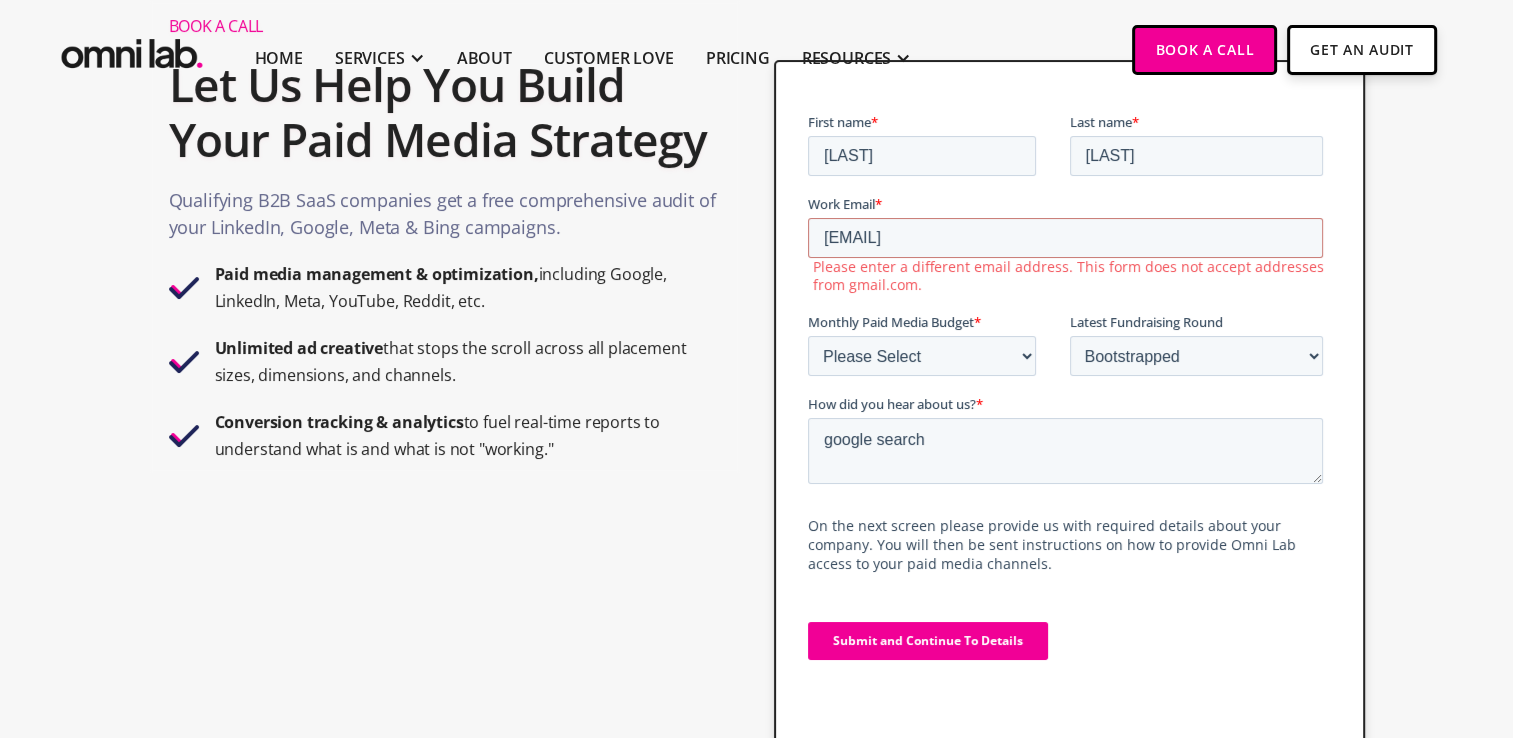 scroll, scrollTop: 156, scrollLeft: 0, axis: vertical 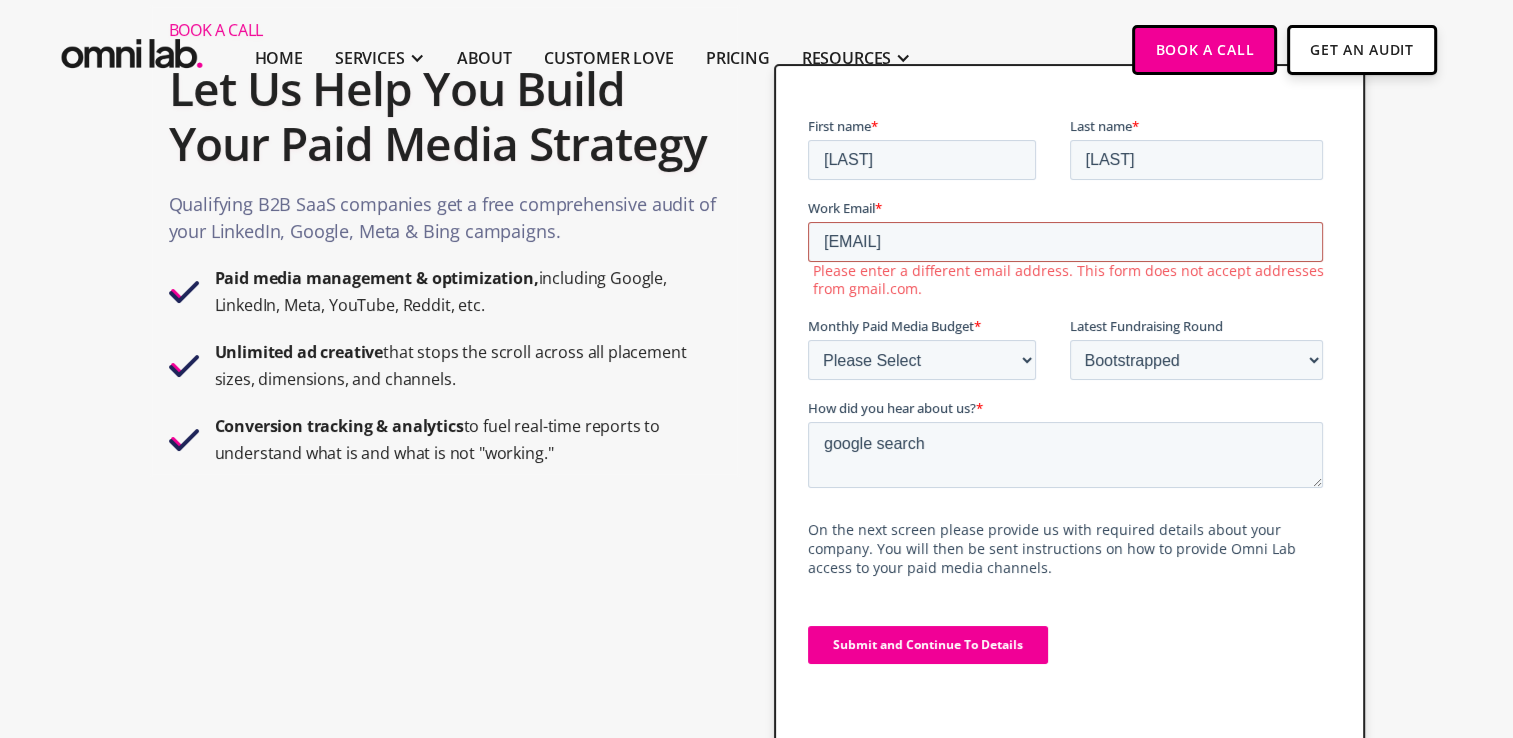 click on "krishna00517@gmail.com" at bounding box center (1065, 242) 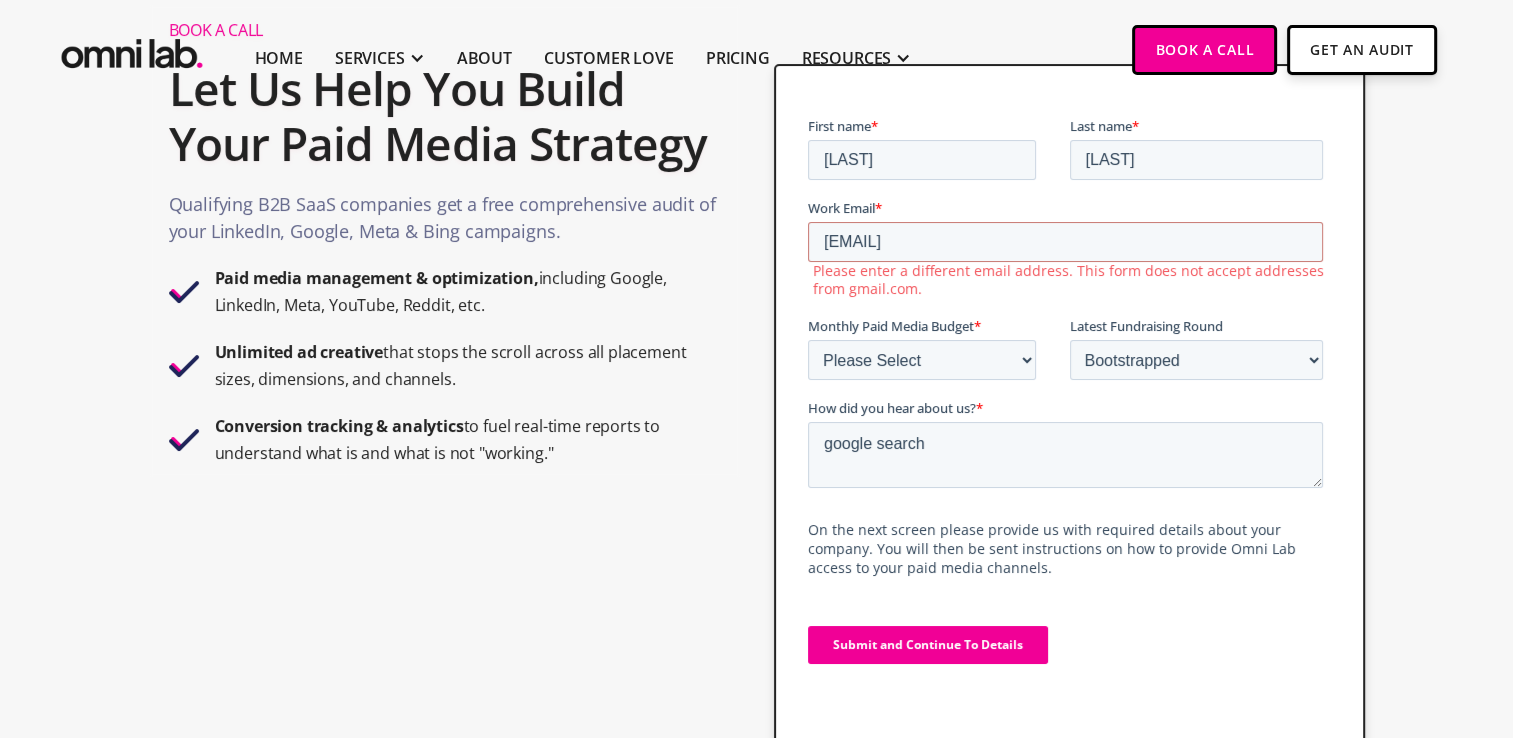click on "Submit and Continue To Details" at bounding box center [928, 645] 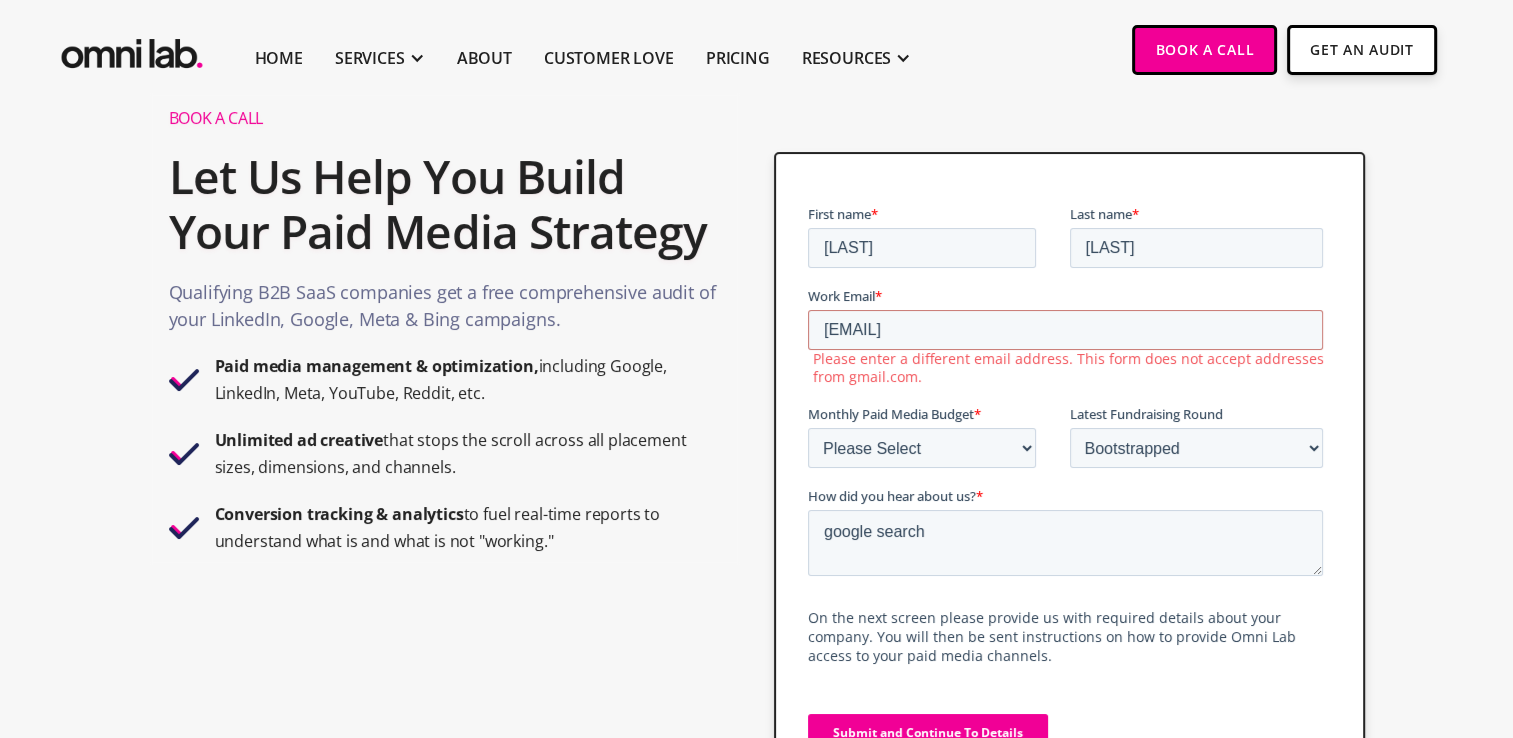 scroll, scrollTop: 0, scrollLeft: 0, axis: both 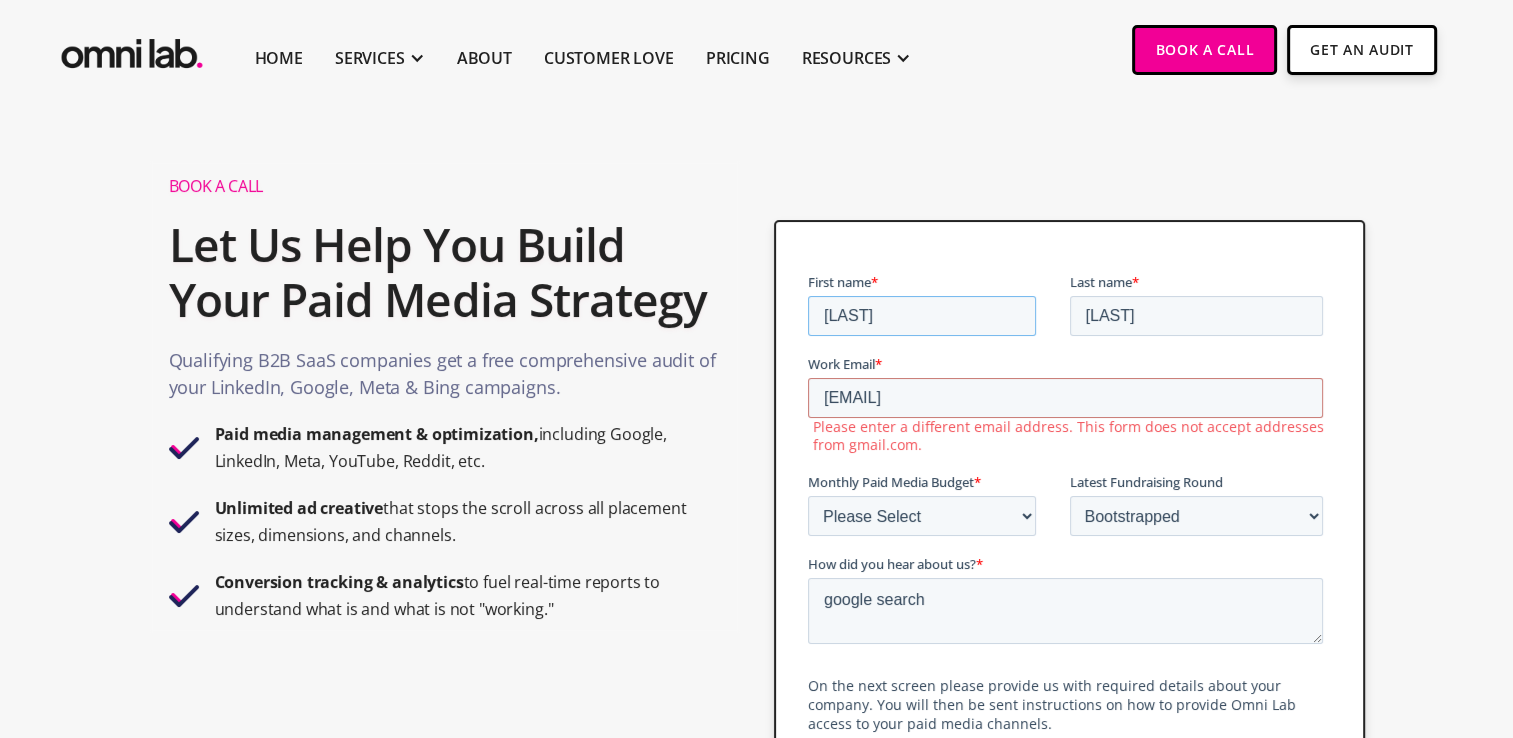 click on "Krishna Agnihotri" at bounding box center (922, 316) 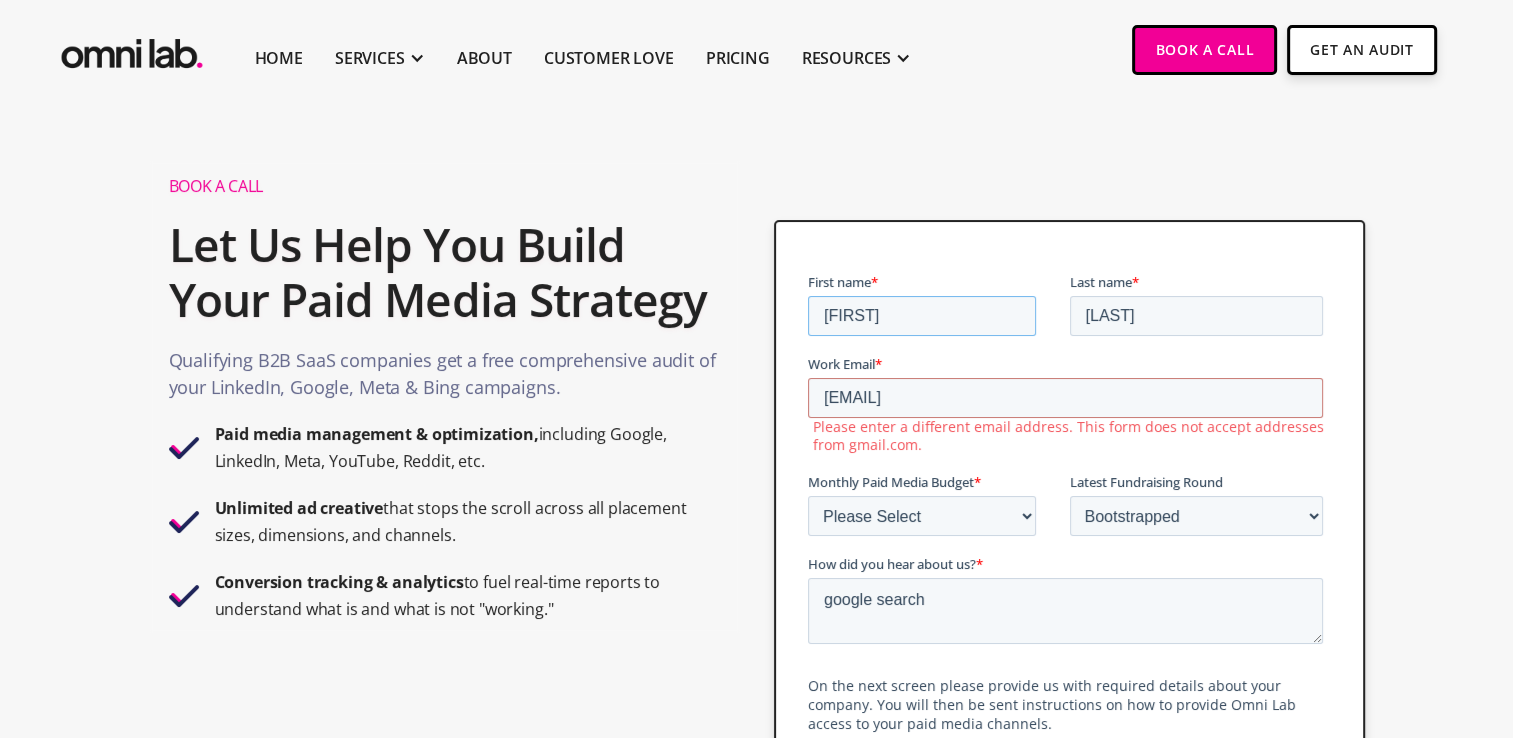 type on "Krishna" 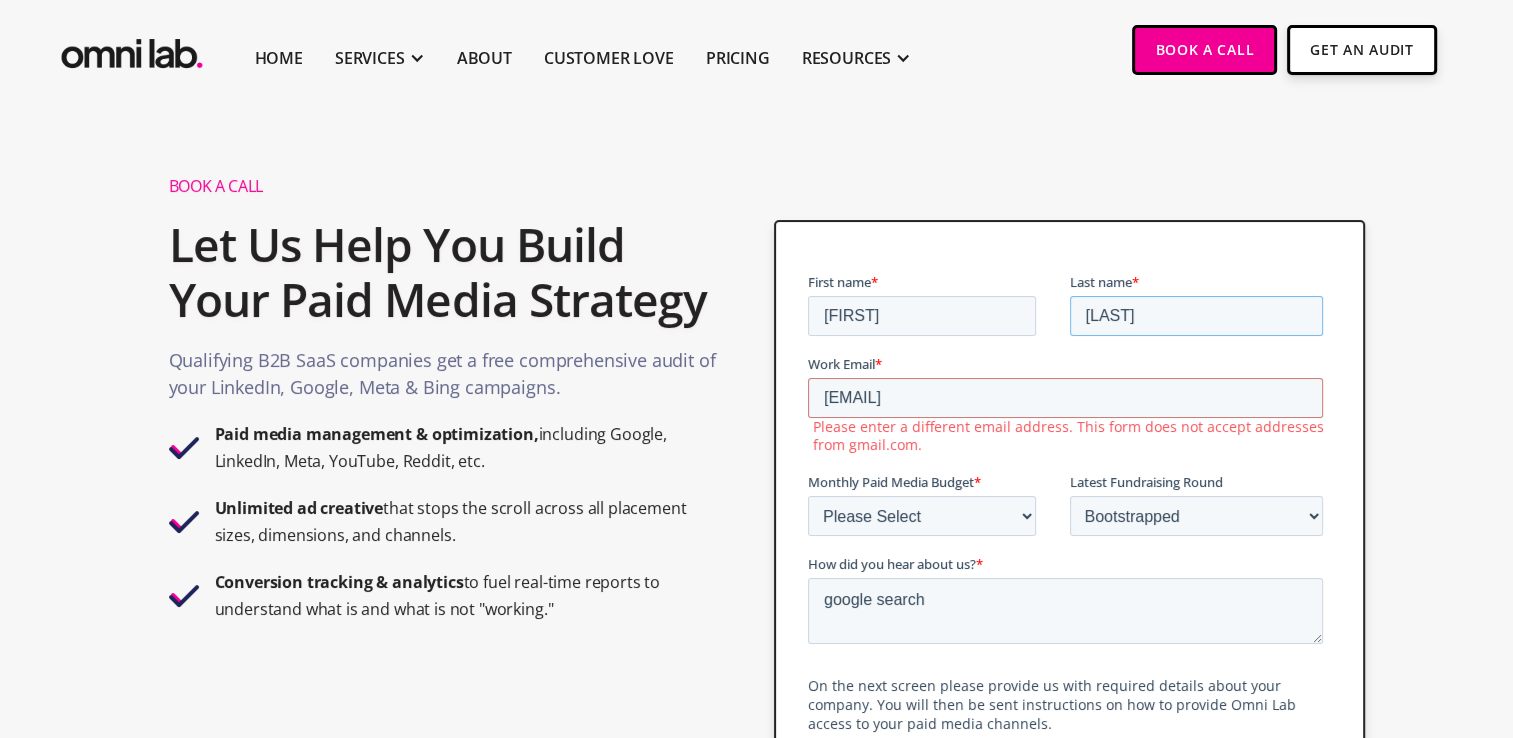 drag, startPoint x: 1139, startPoint y: 316, endPoint x: 1020, endPoint y: 321, distance: 119.104996 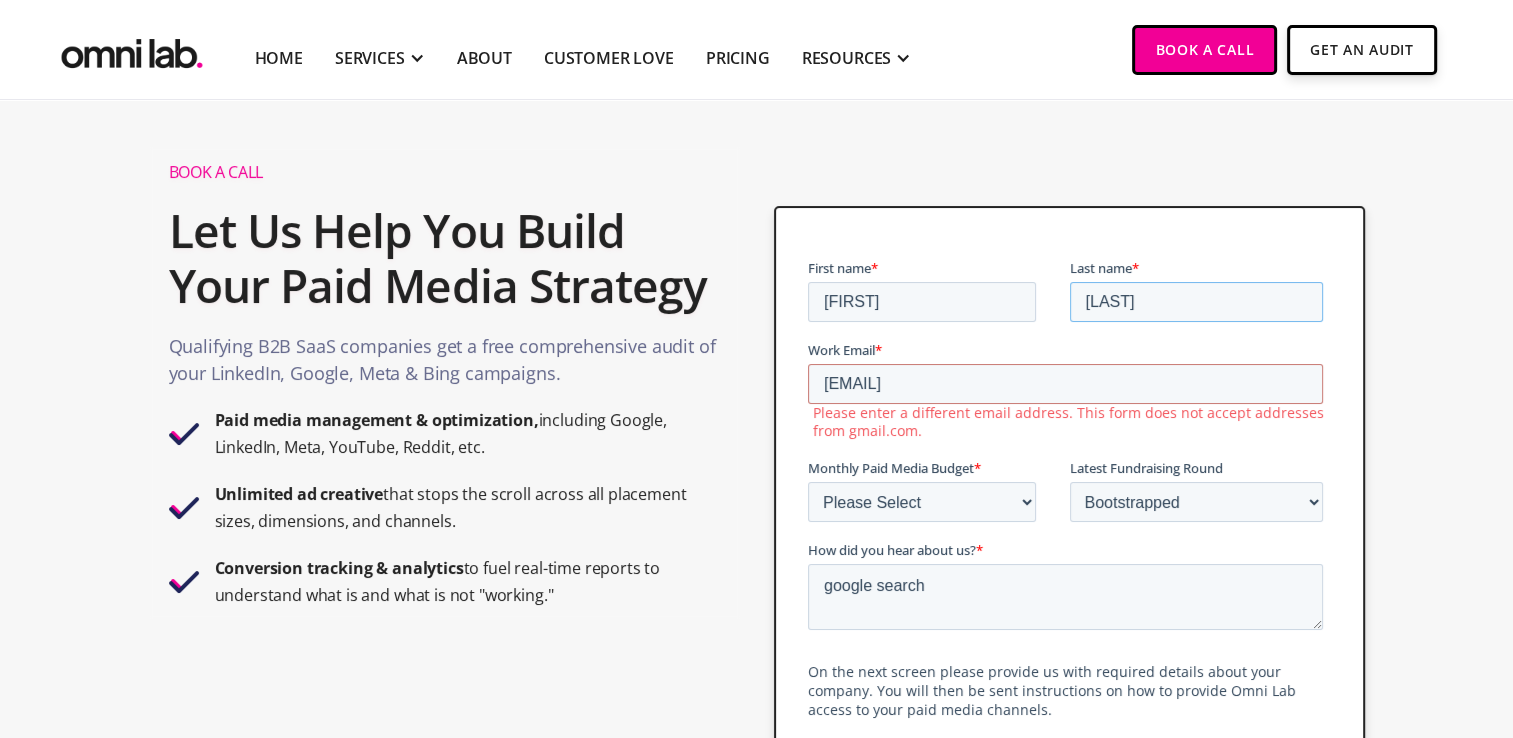 scroll, scrollTop: 11, scrollLeft: 0, axis: vertical 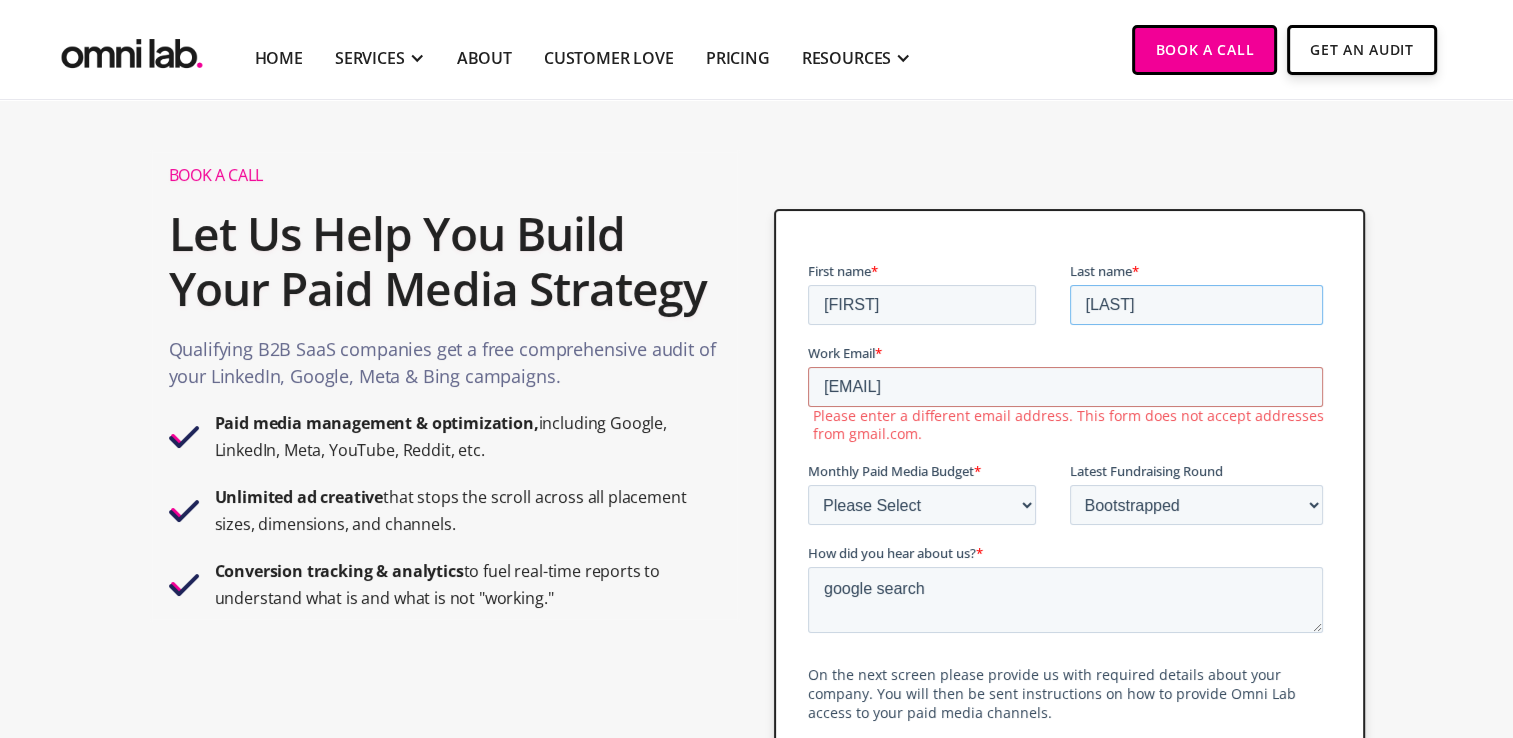 type on "Agnihotri" 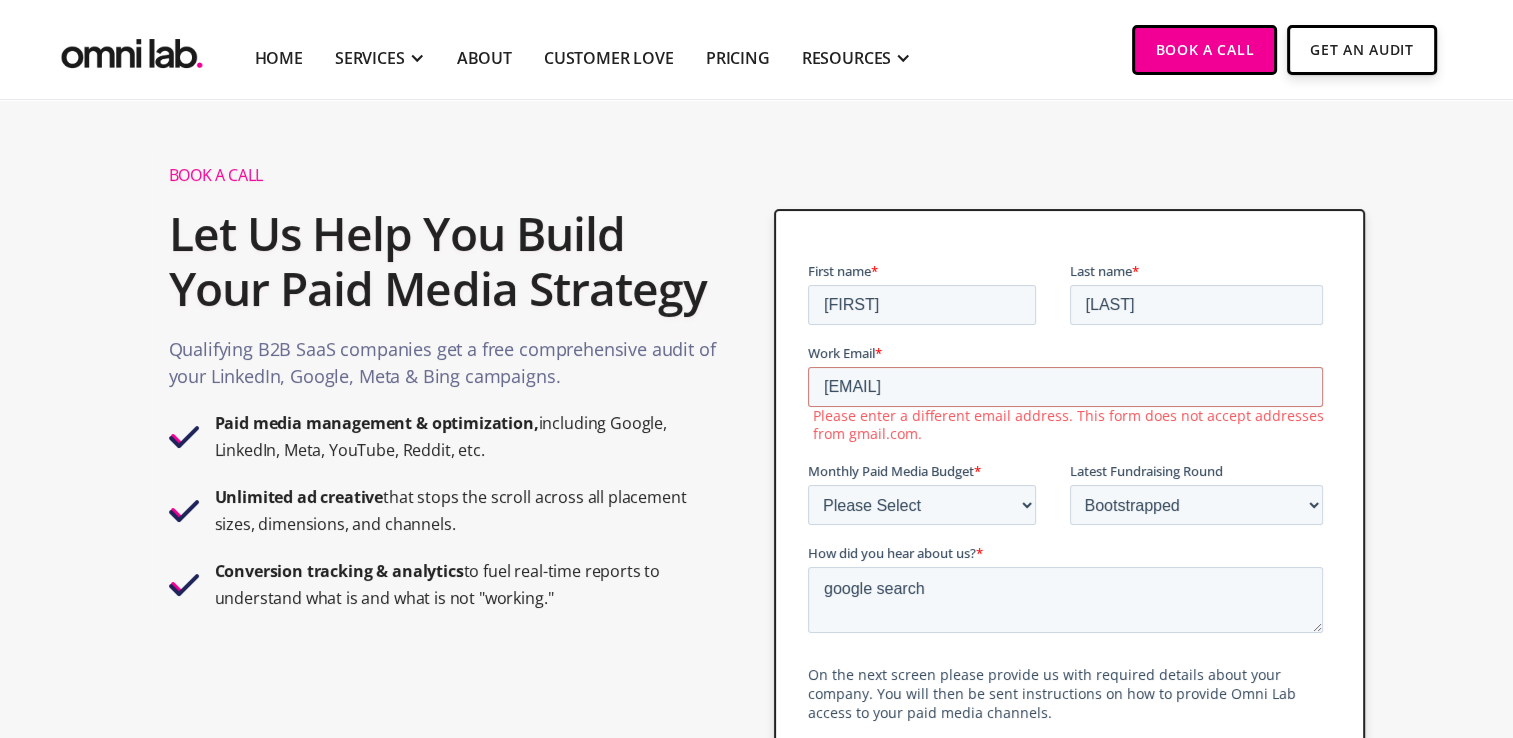 drag, startPoint x: 132, startPoint y: 306, endPoint x: 656, endPoint y: 680, distance: 643.7795 